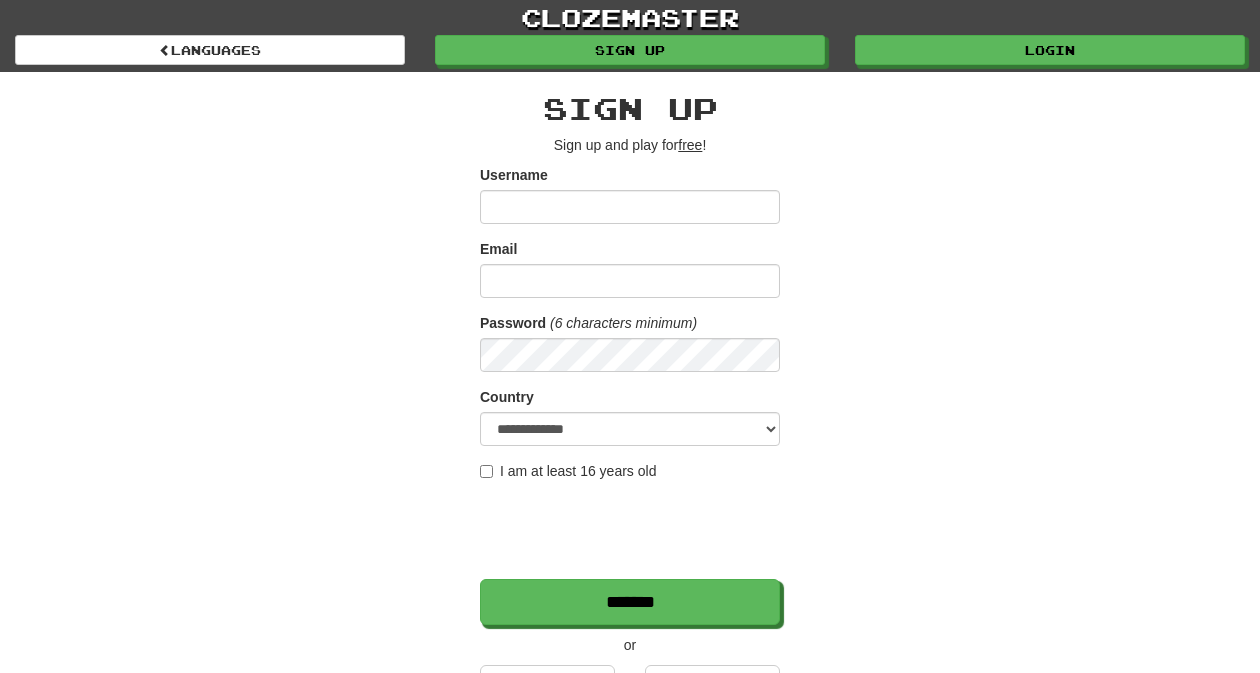 scroll, scrollTop: 0, scrollLeft: 0, axis: both 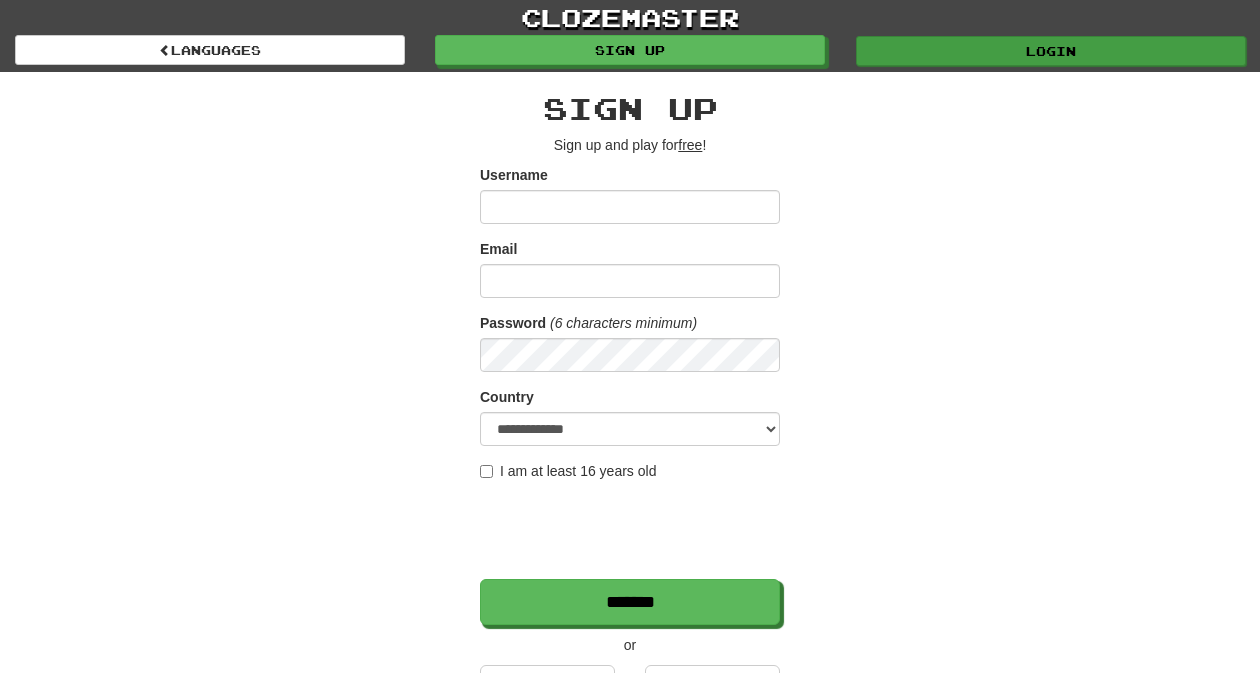 type on "*********" 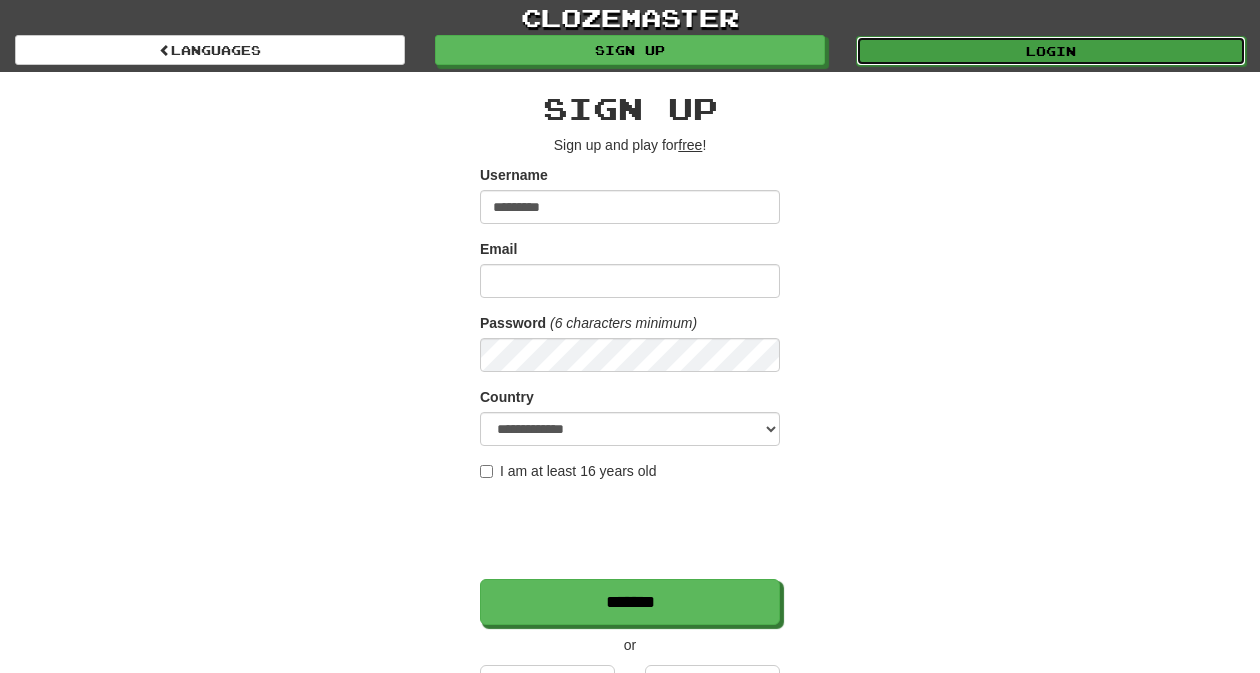 click on "Login" at bounding box center [1051, 51] 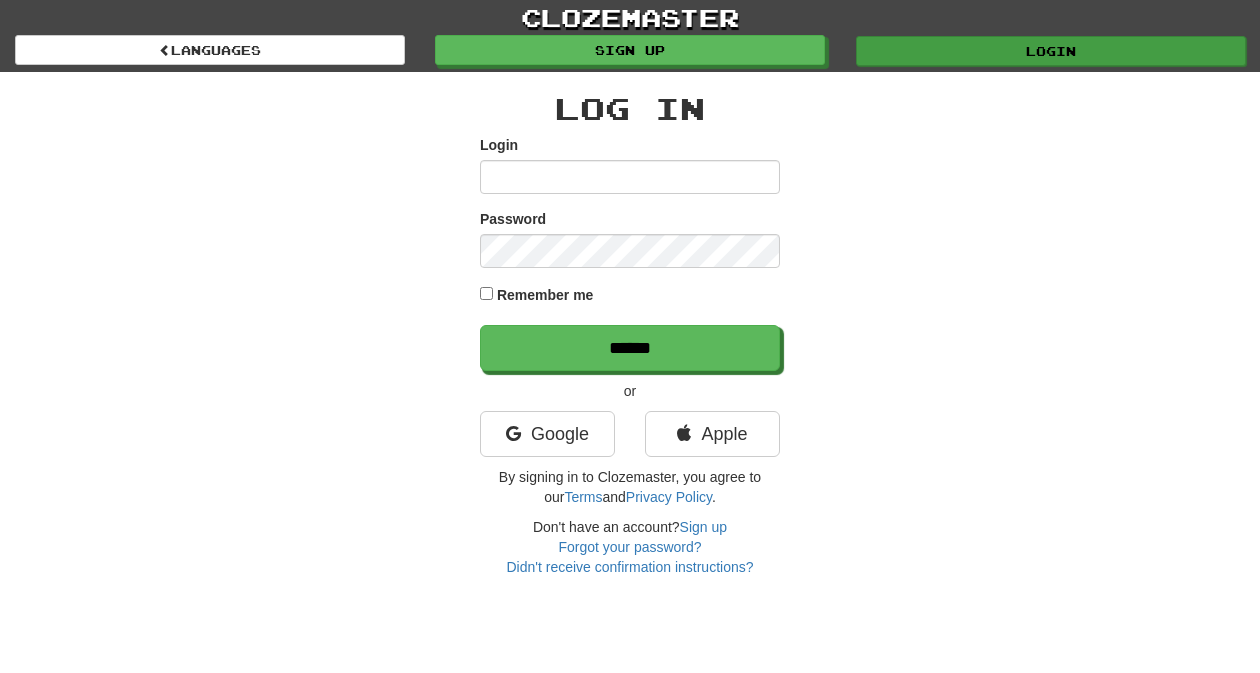 scroll, scrollTop: 0, scrollLeft: 0, axis: both 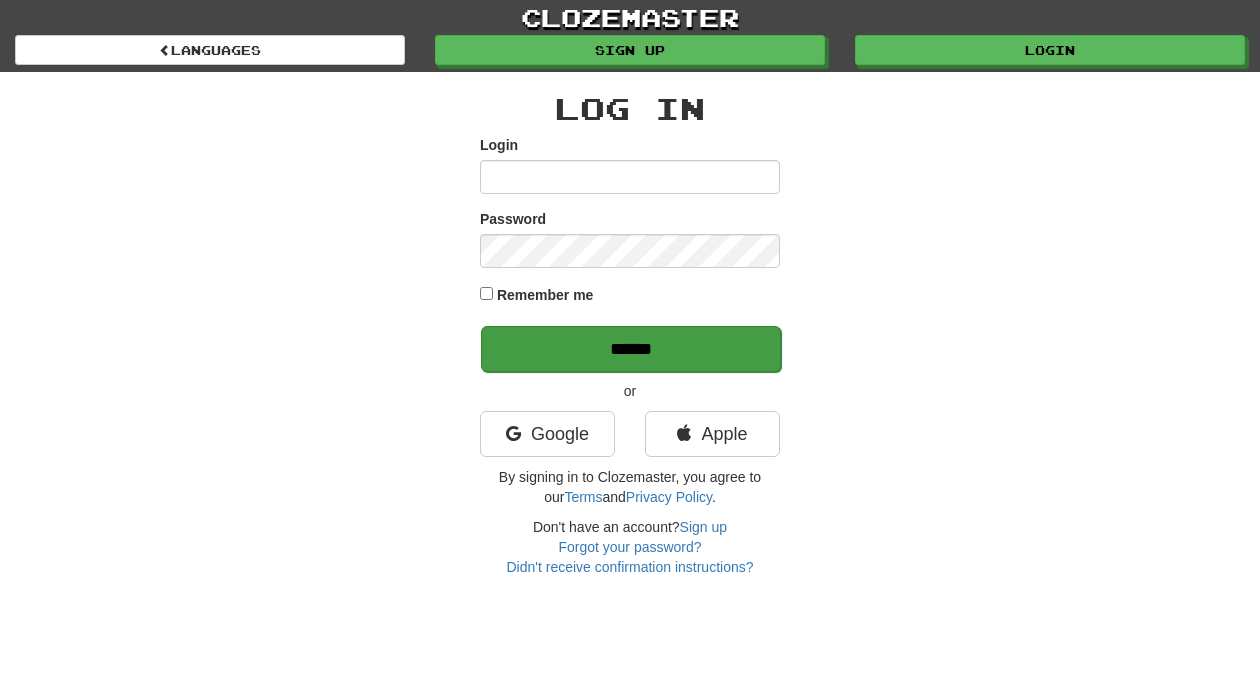 type on "*********" 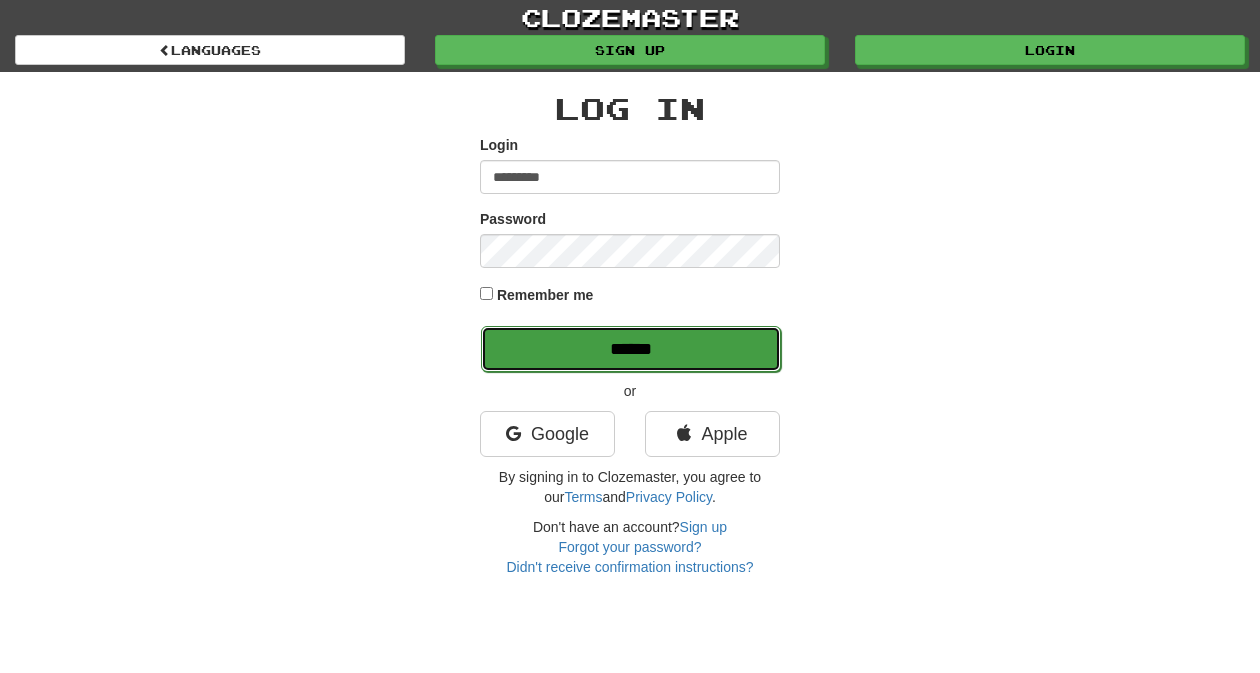 click on "******" at bounding box center [631, 349] 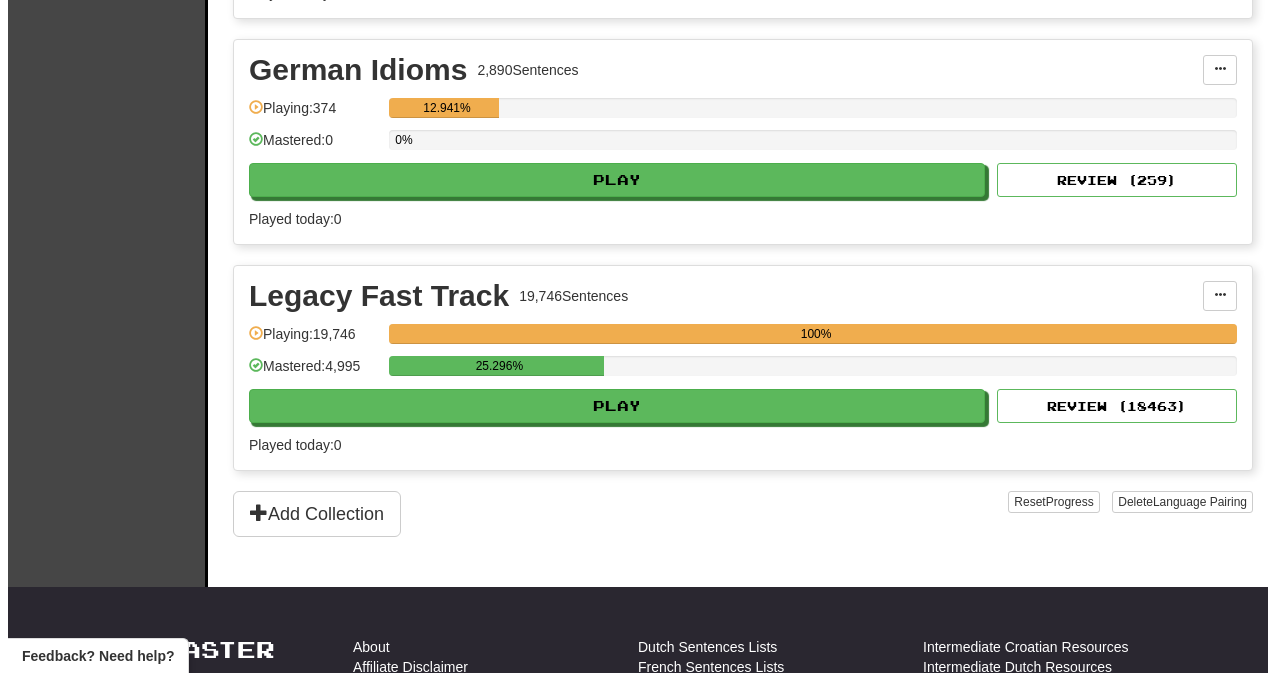 scroll, scrollTop: 698, scrollLeft: 0, axis: vertical 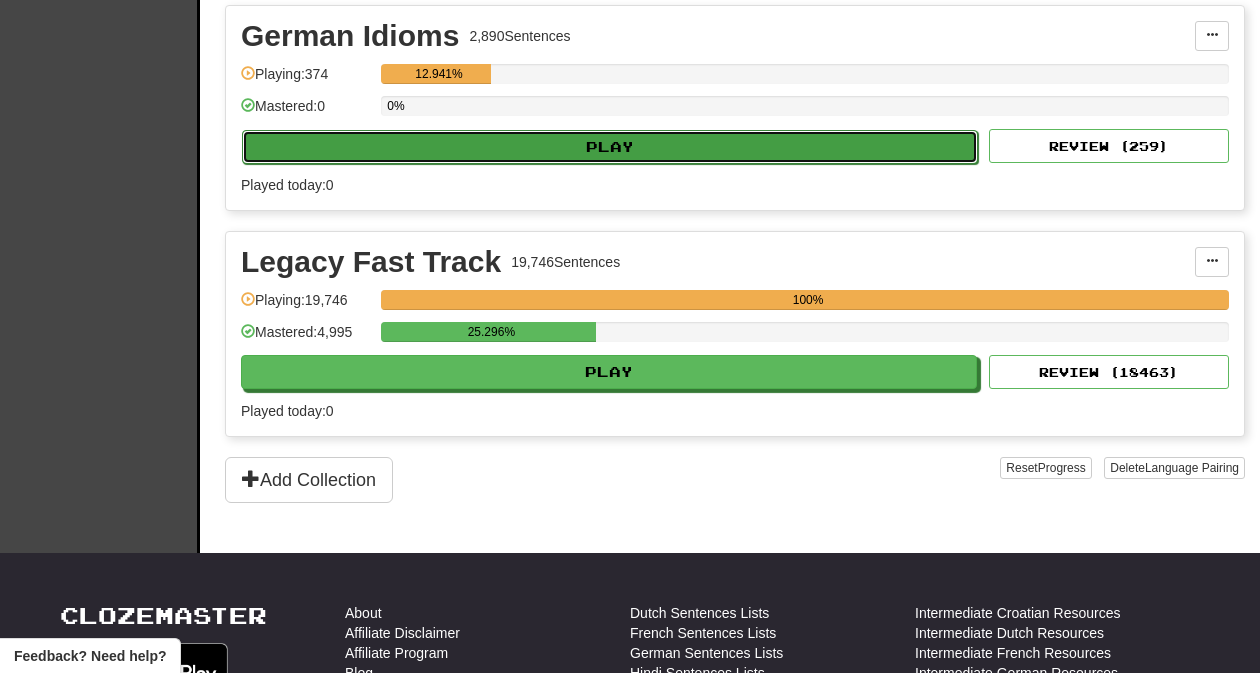 click on "Play" at bounding box center (610, 147) 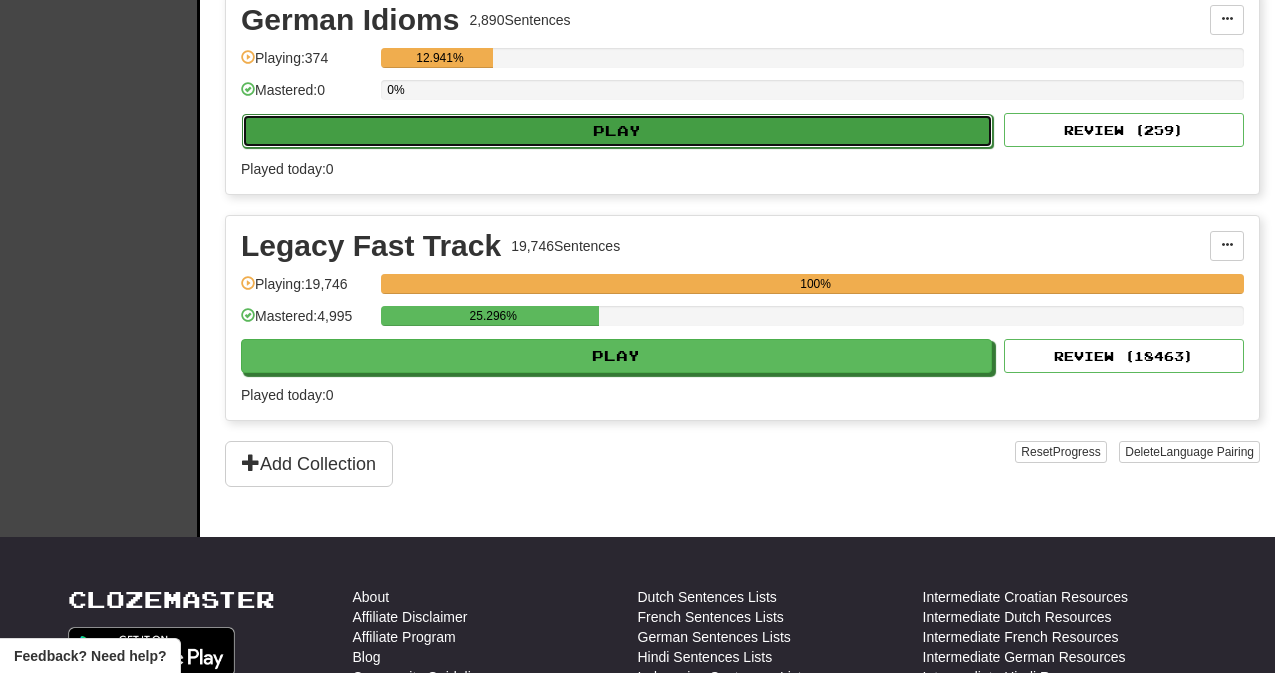 select on "**" 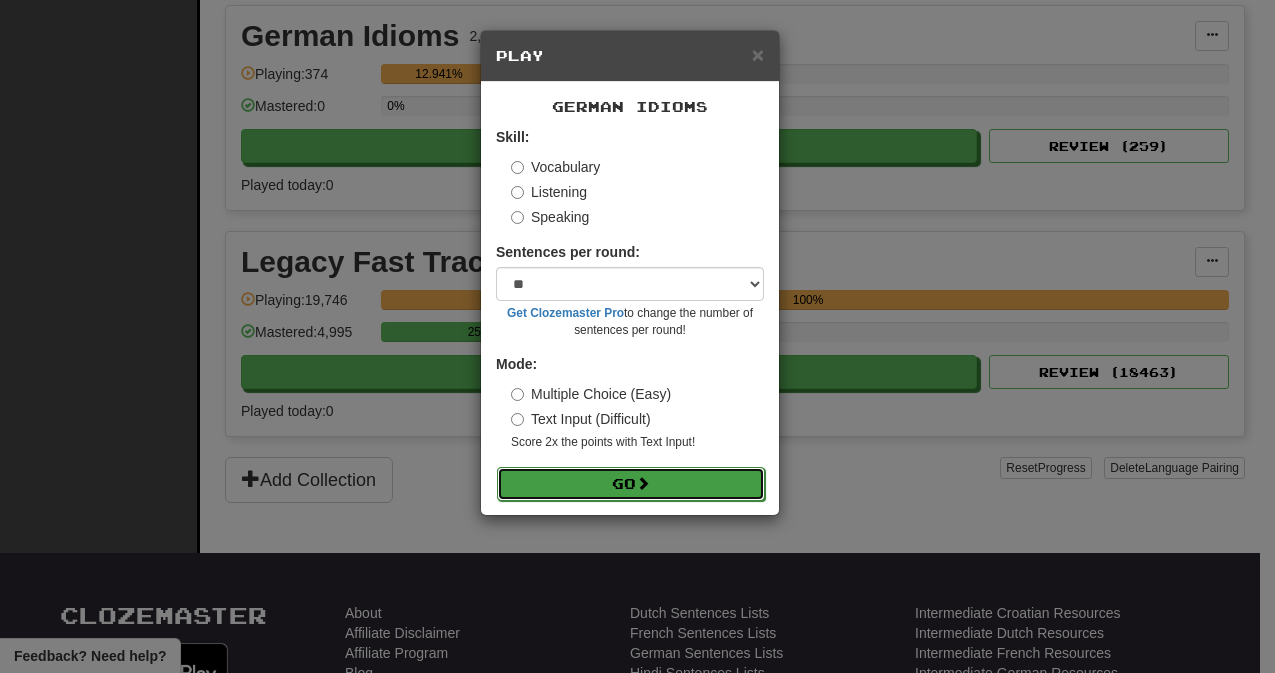 click on "Go" at bounding box center (631, 484) 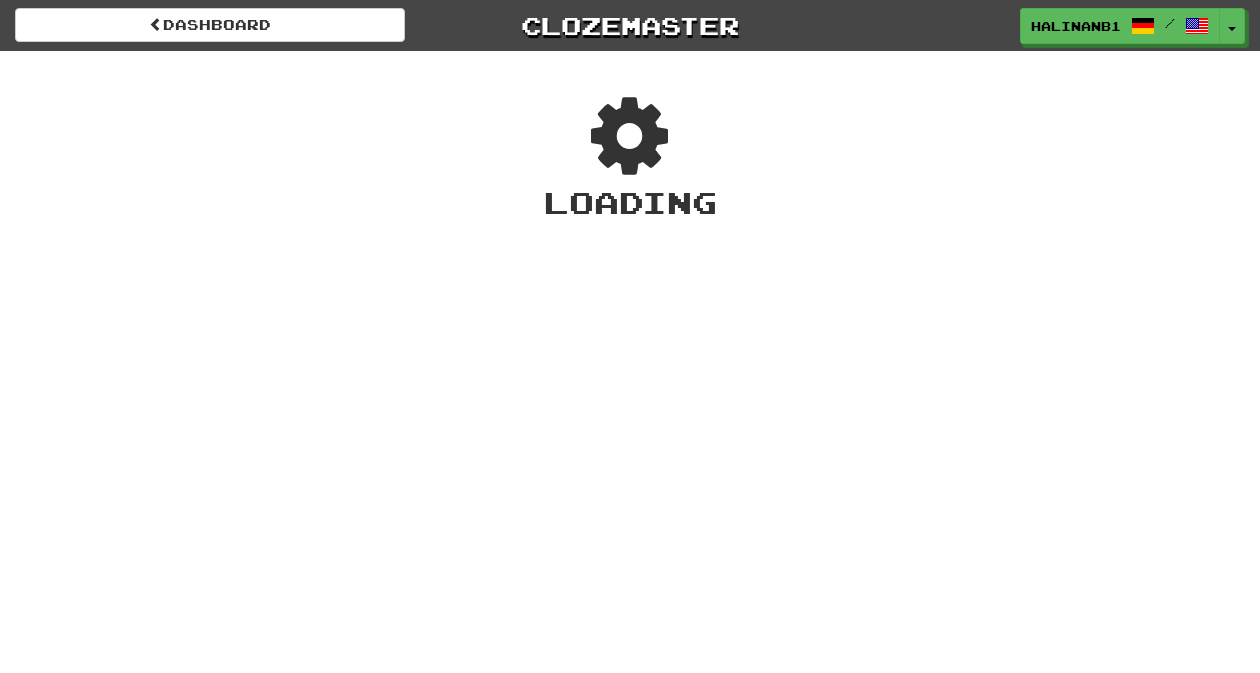 scroll, scrollTop: 0, scrollLeft: 0, axis: both 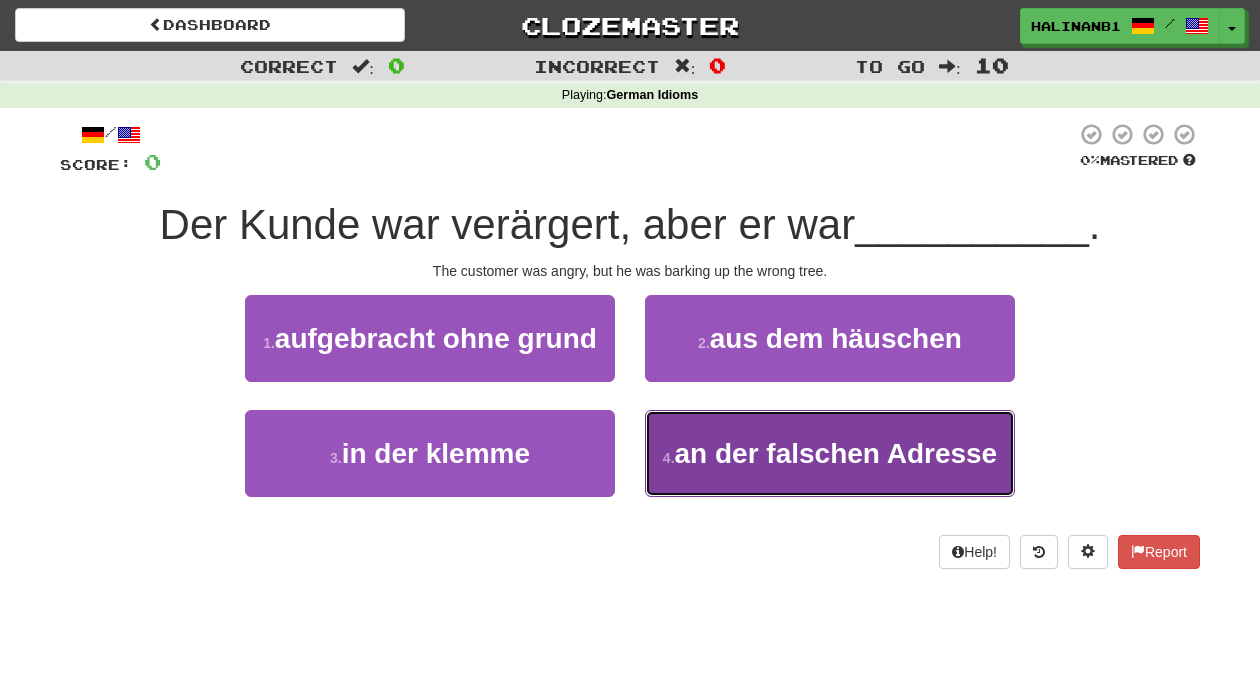 click on "4 .  an der falschen Adresse" at bounding box center (830, 453) 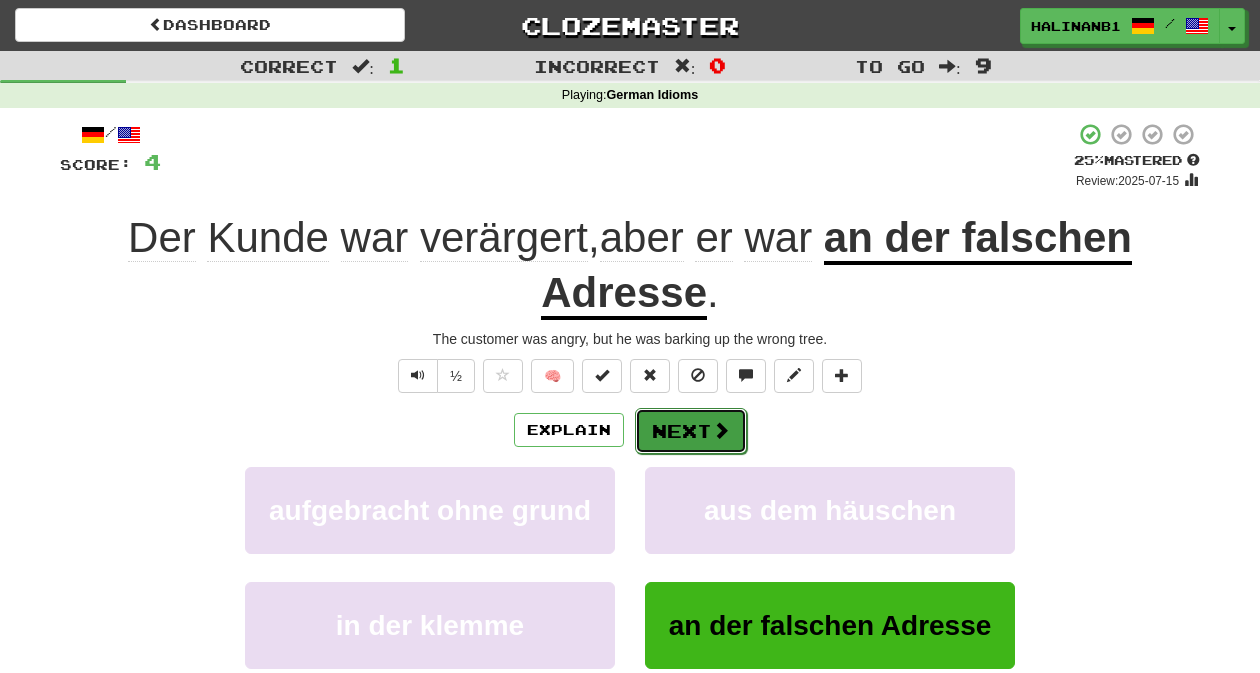 click on "Next" at bounding box center (691, 431) 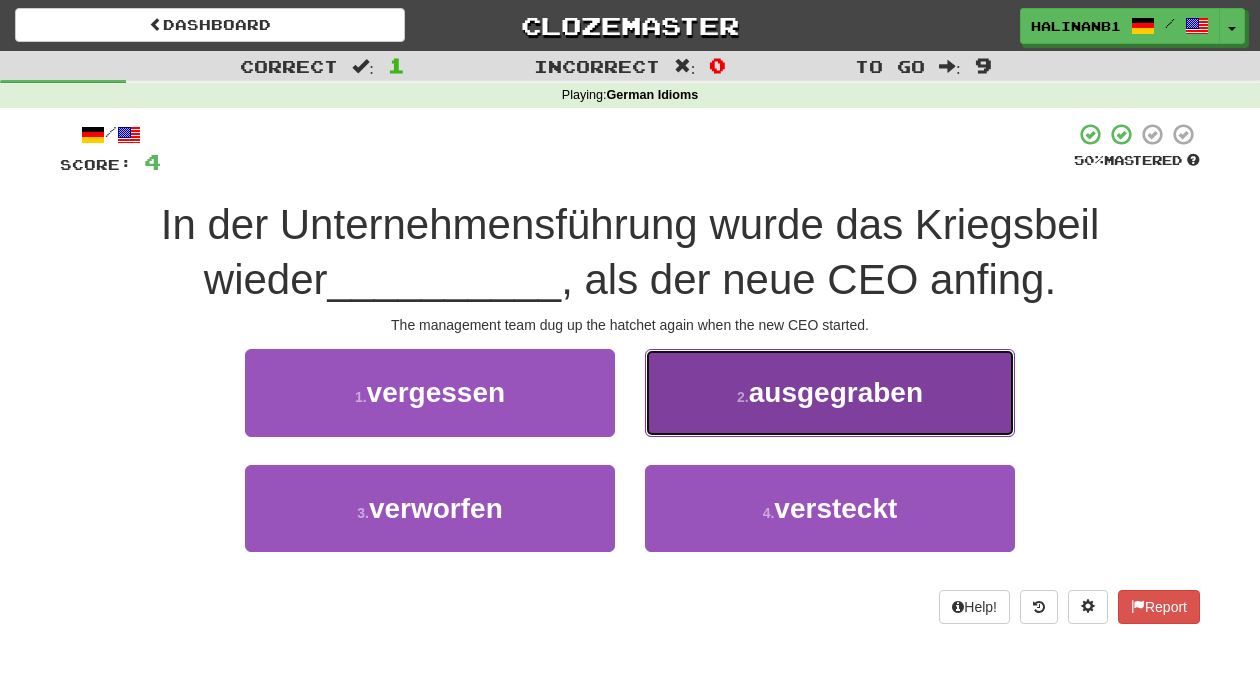 click on "2 .  ausgegraben" at bounding box center (830, 392) 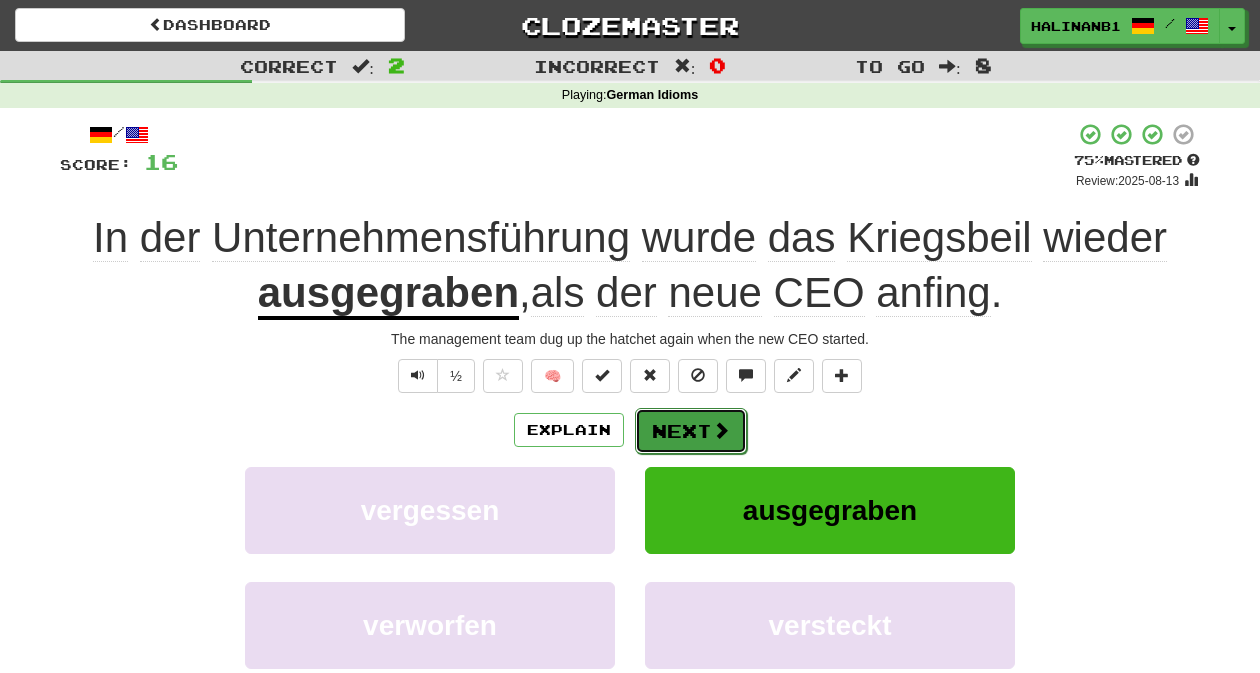 click on "Next" at bounding box center [691, 431] 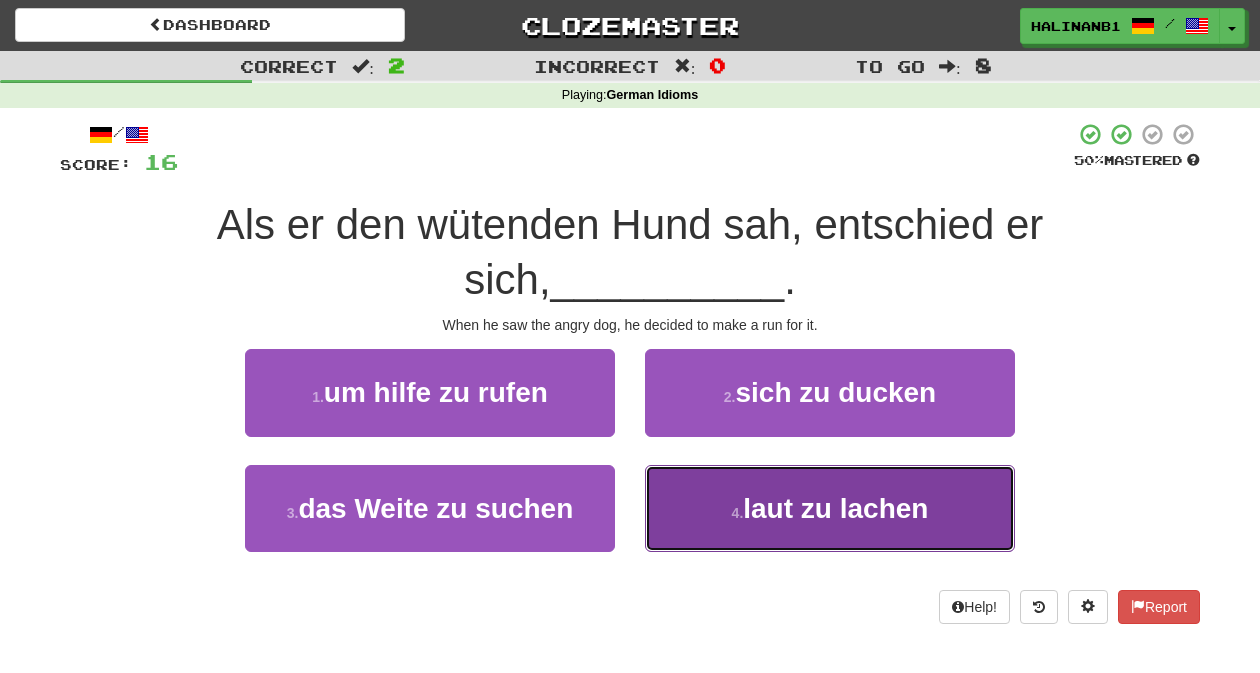 click on "4 .  laut zu lachen" at bounding box center (830, 508) 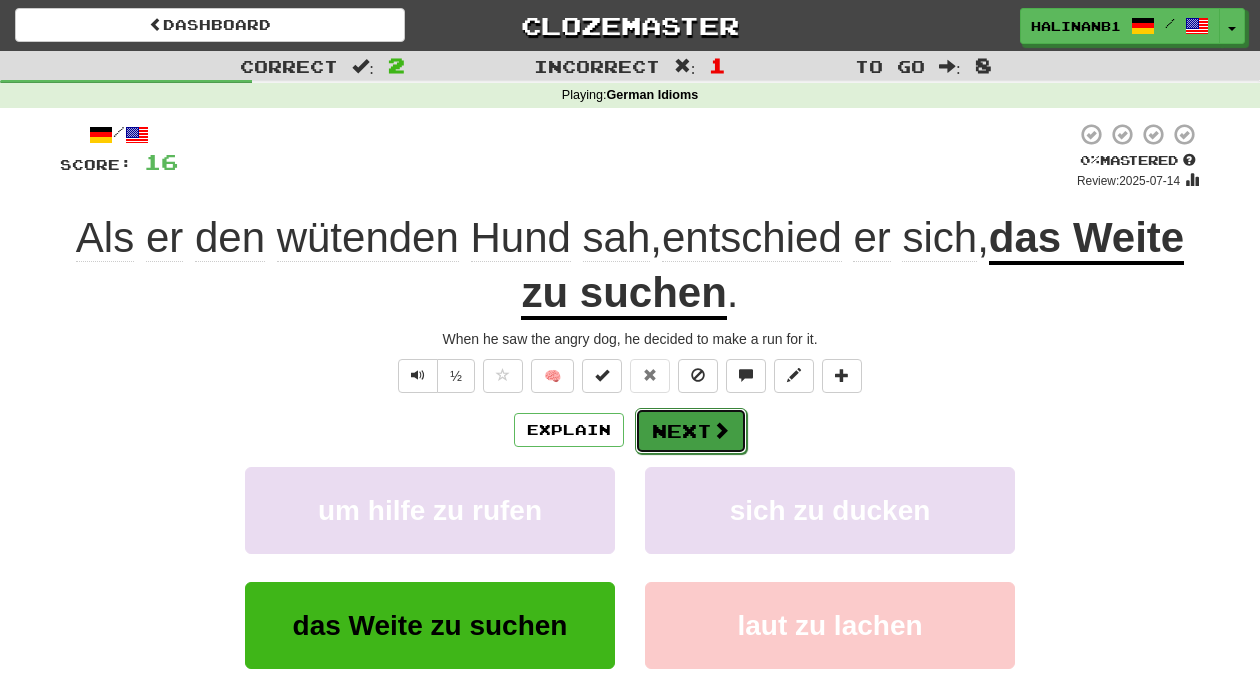 click on "Next" at bounding box center (691, 431) 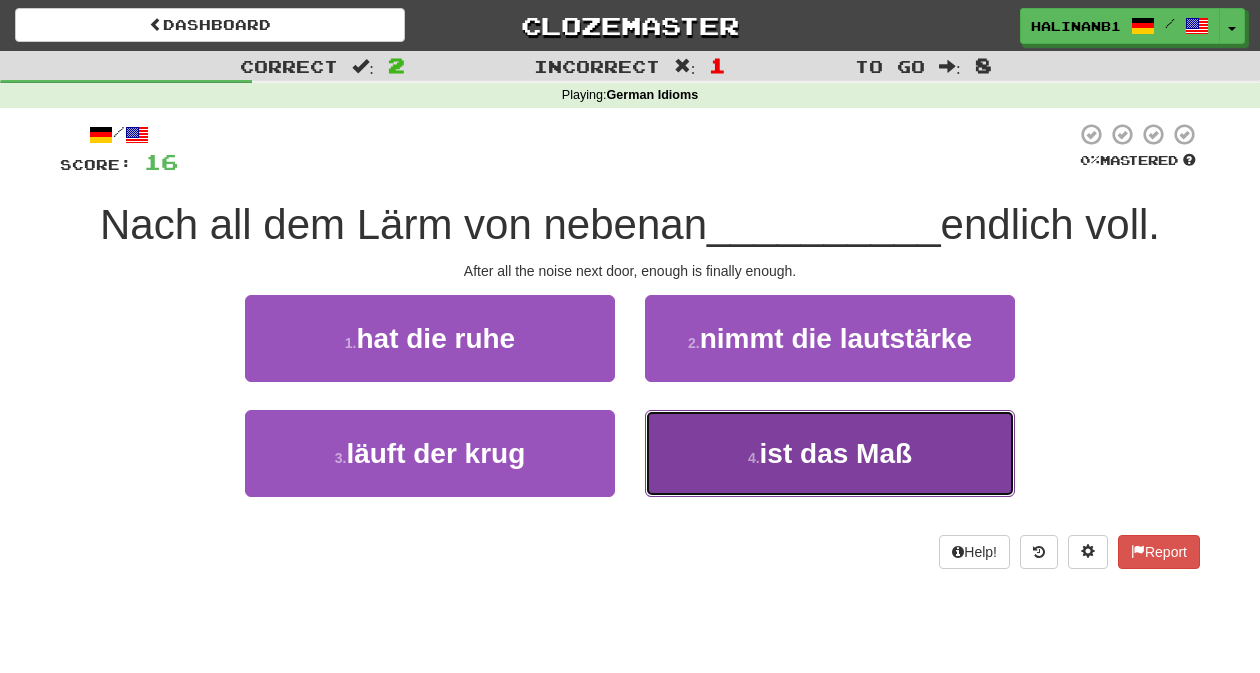 click on "4 .  ist das Maß" at bounding box center [830, 453] 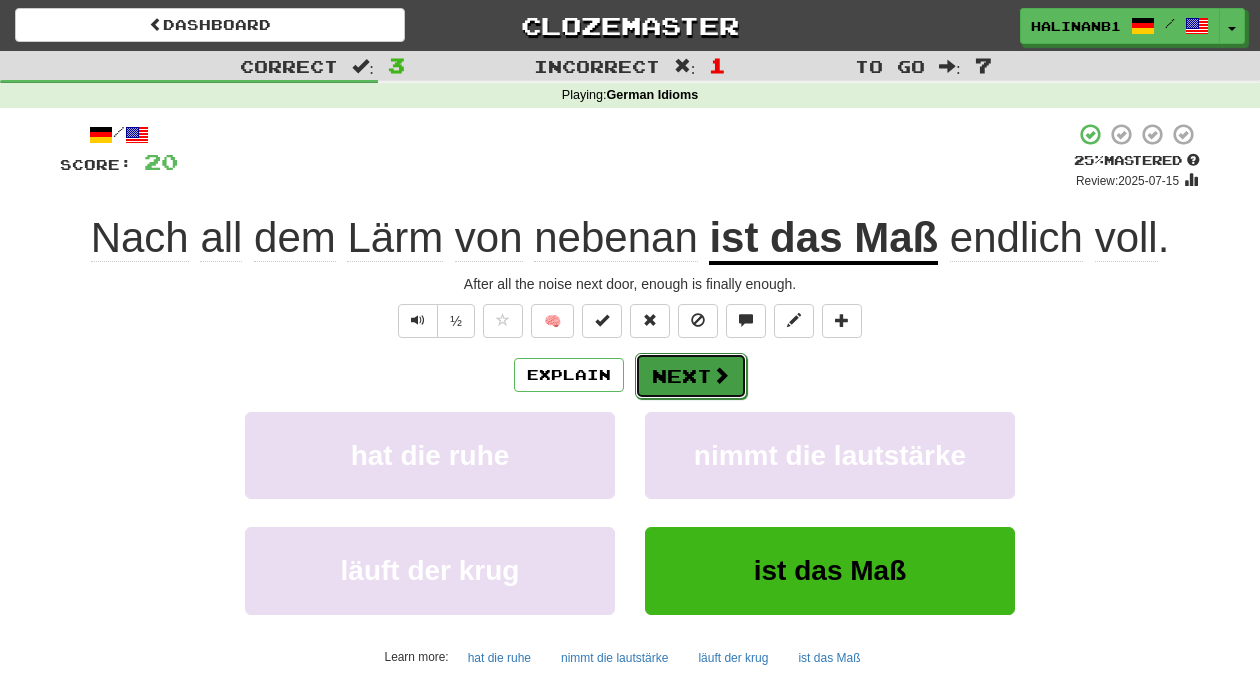 click on "Next" at bounding box center (691, 376) 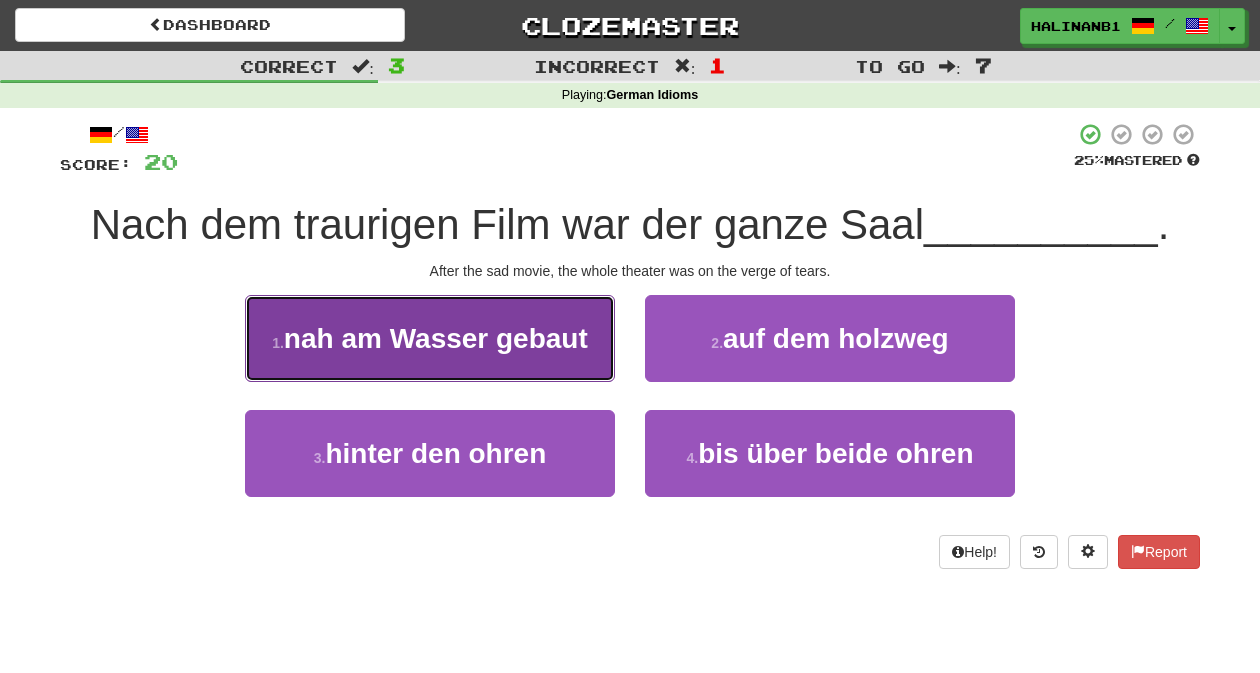 click on "1 .  nah am Wasser gebaut" at bounding box center (430, 338) 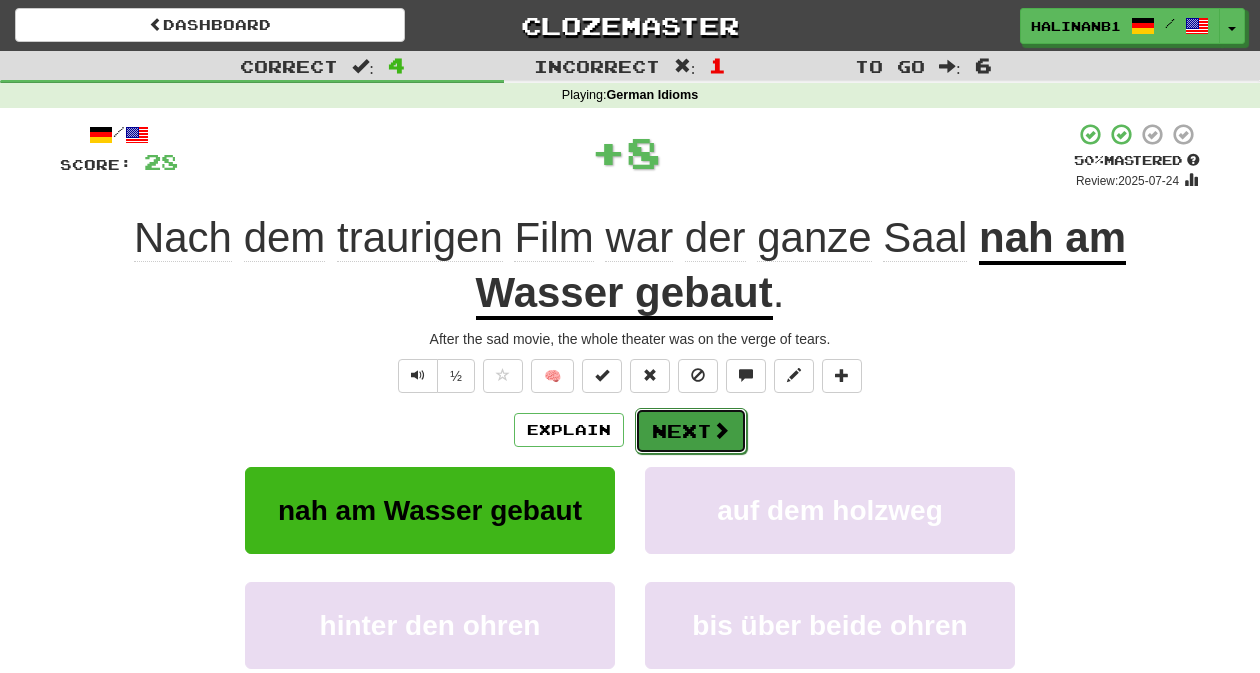 click on "Next" at bounding box center (691, 431) 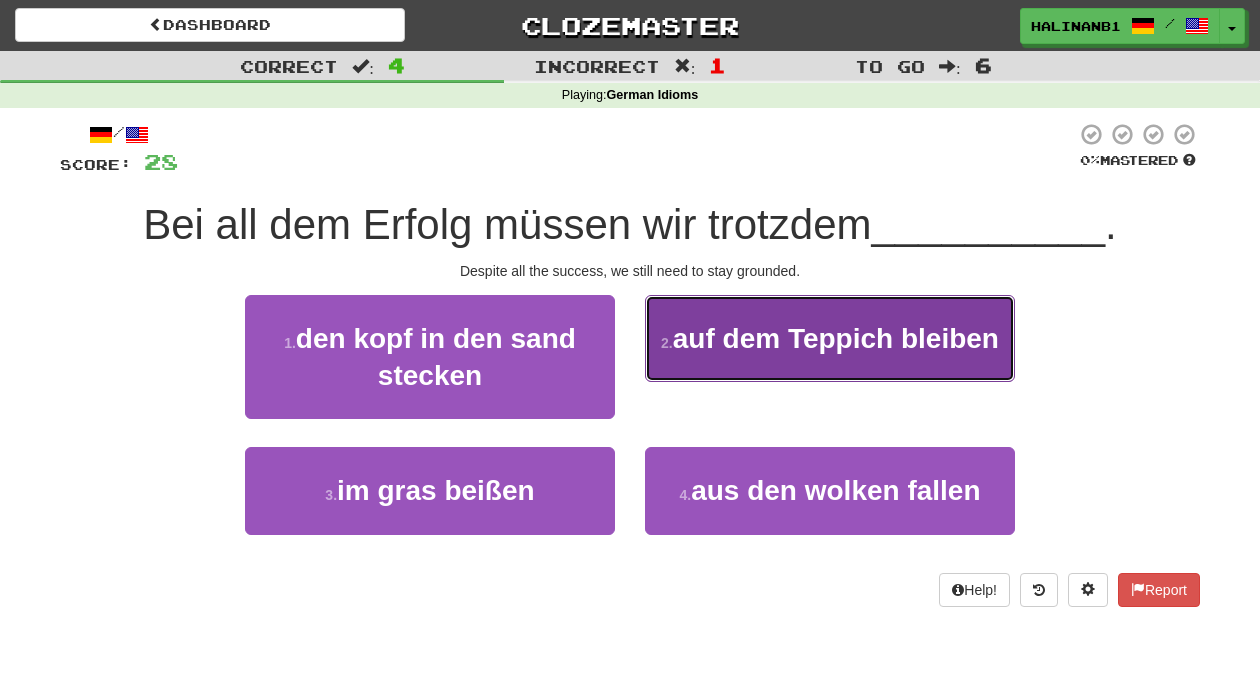click on "auf dem Teppich bleiben" at bounding box center (836, 338) 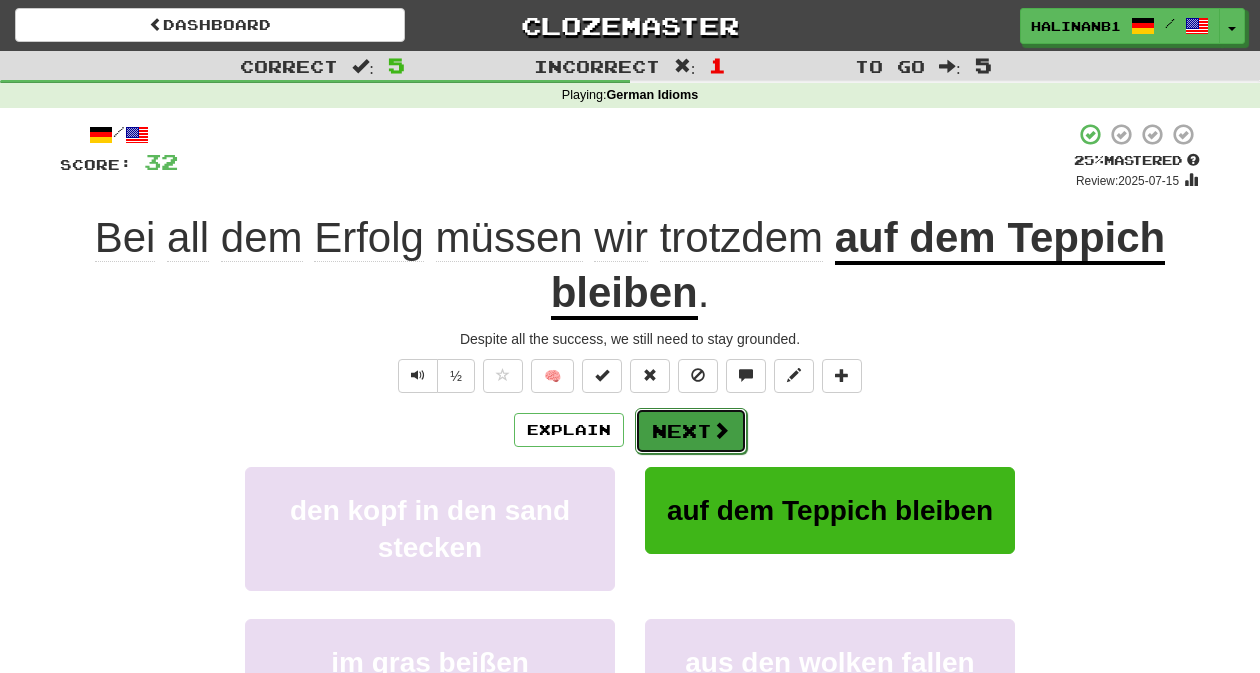 click on "Next" at bounding box center [691, 431] 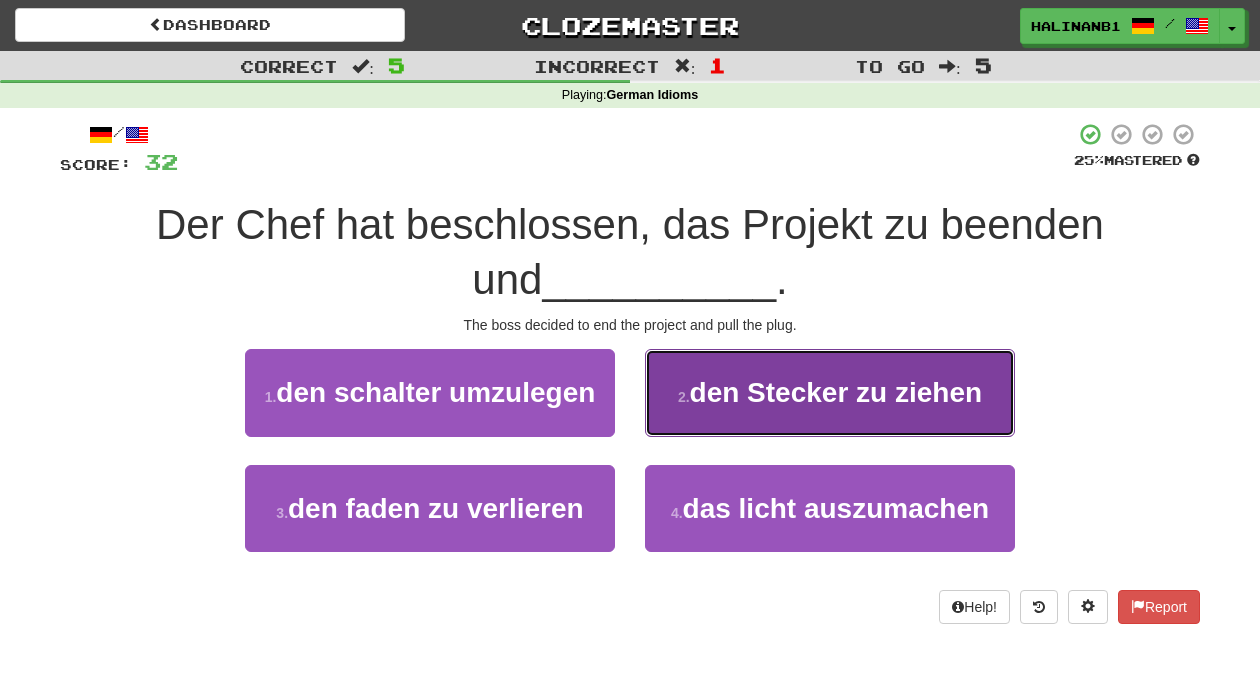 click on "2 .  den Stecker zu ziehen" at bounding box center [830, 392] 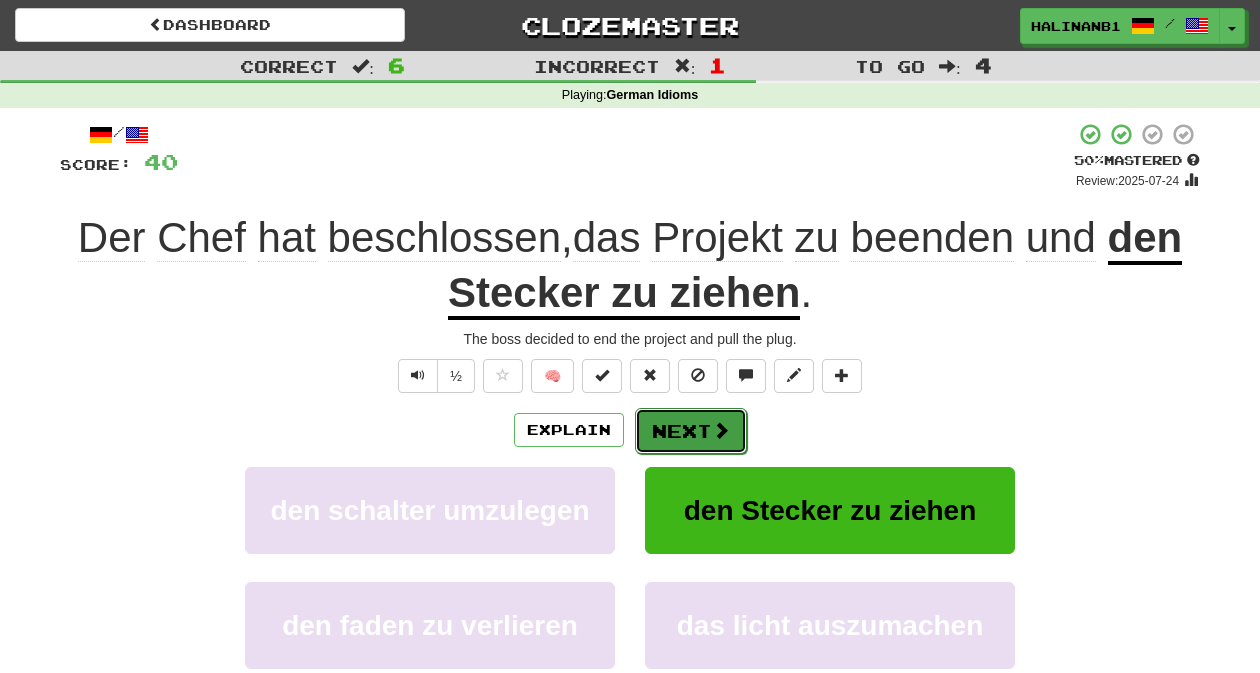 click on "Next" at bounding box center (691, 431) 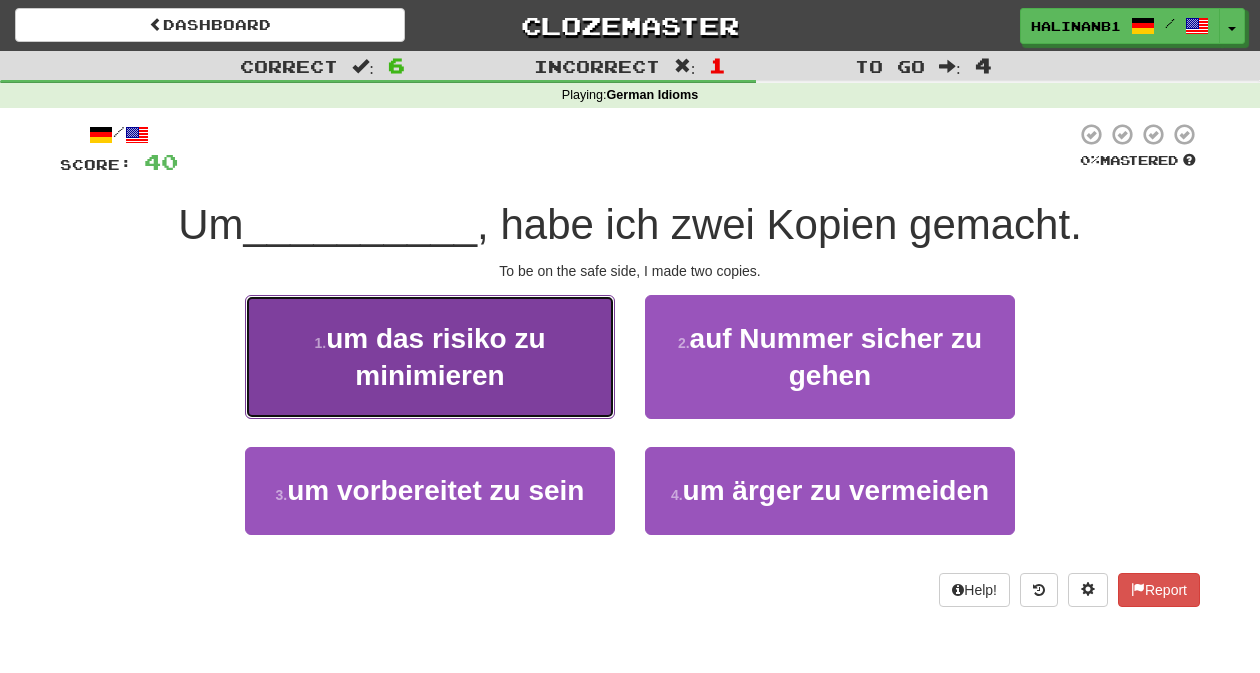 click on "1 .  um das risiko zu minimieren" at bounding box center [430, 357] 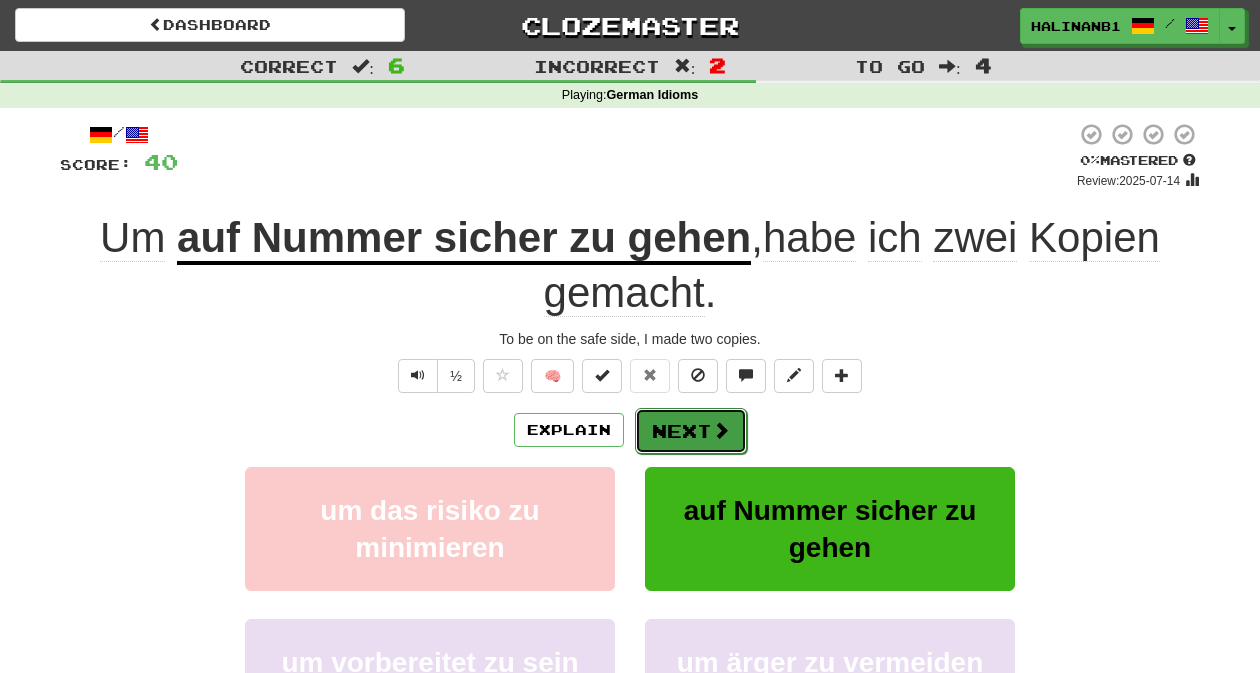 click on "Next" at bounding box center (691, 431) 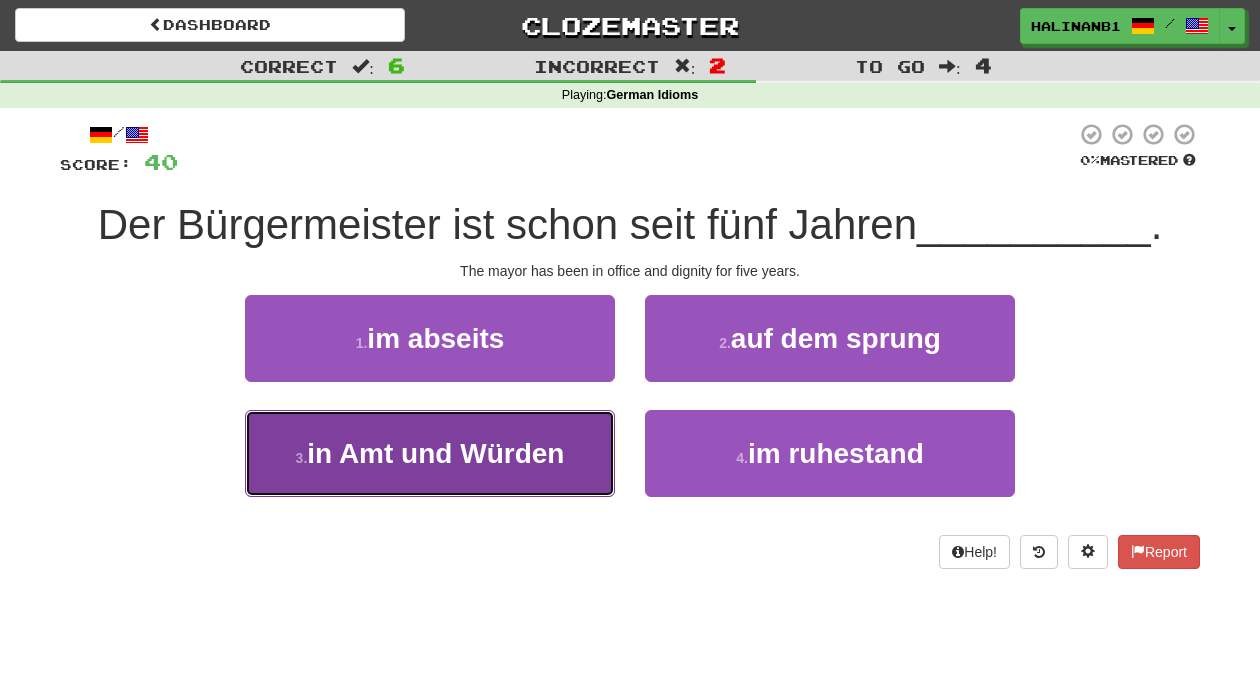 click on "3 .  in Amt und Würden" at bounding box center (430, 453) 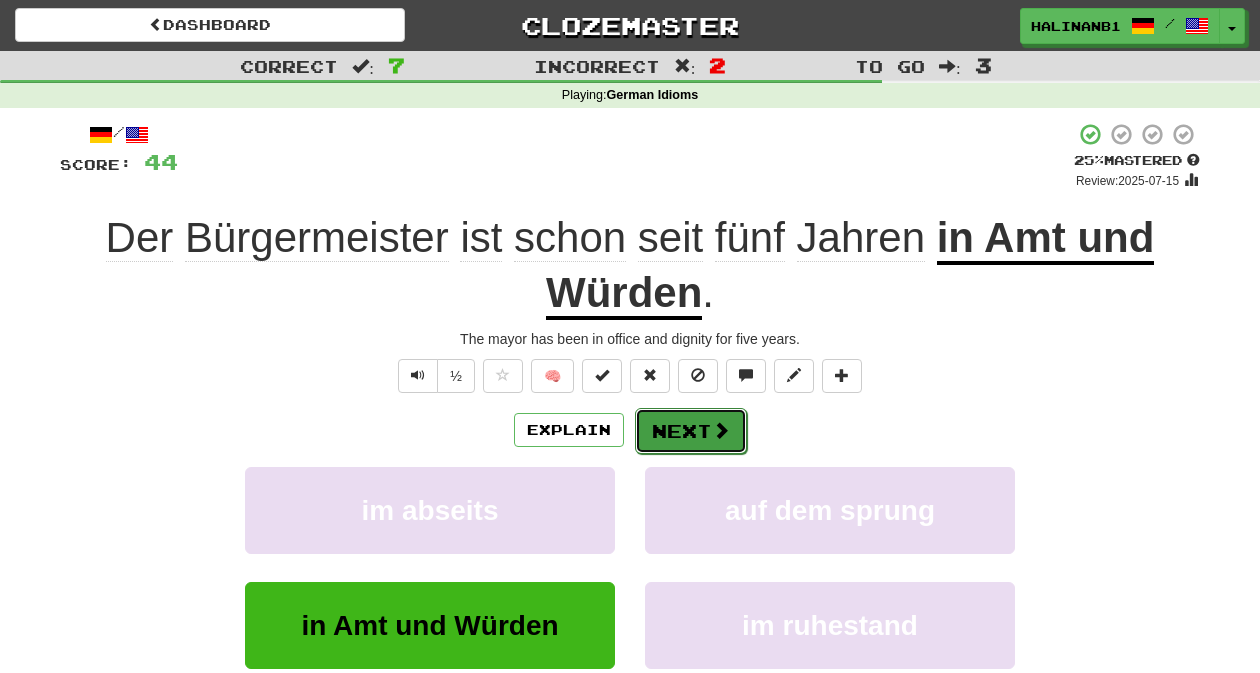 click on "Next" at bounding box center (691, 431) 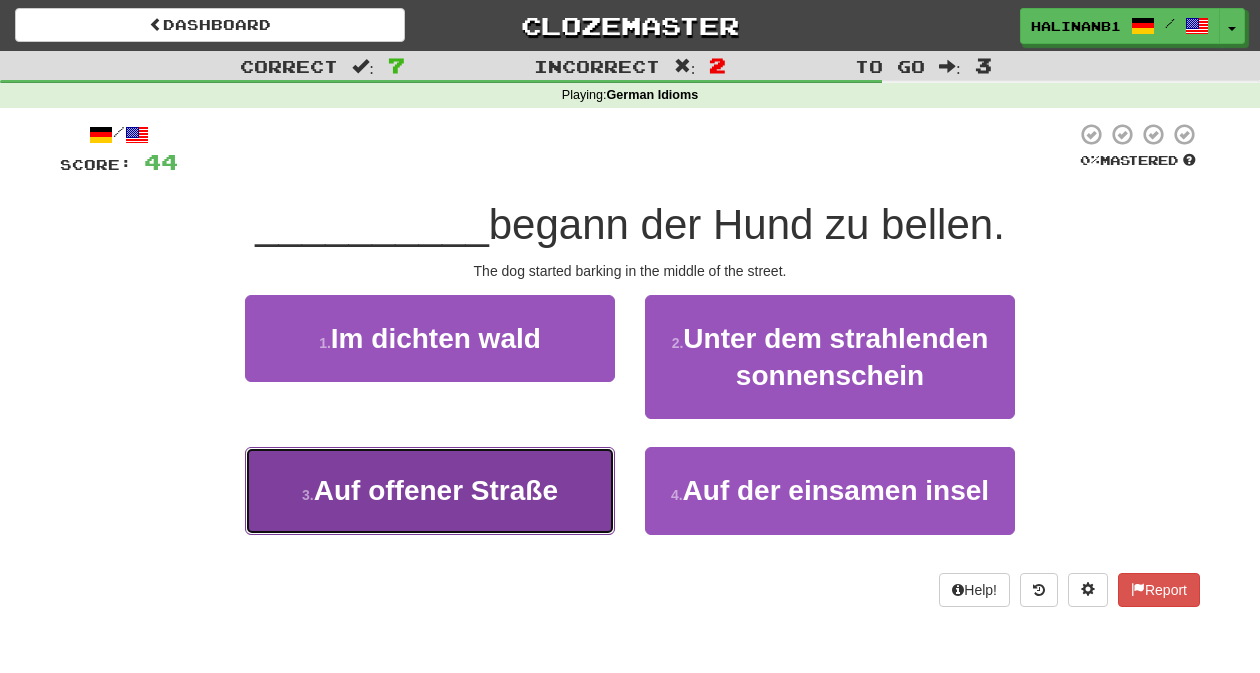 click on "3 .  Auf offener Straße" at bounding box center [430, 490] 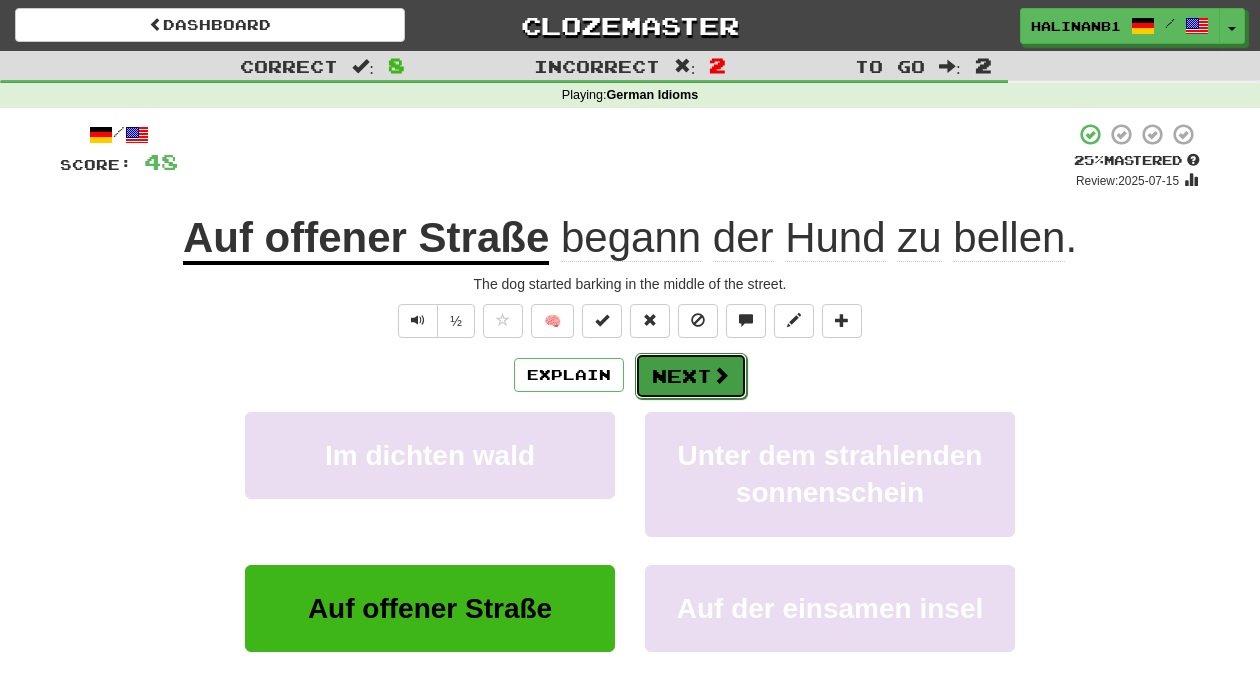 click on "Next" at bounding box center [691, 376] 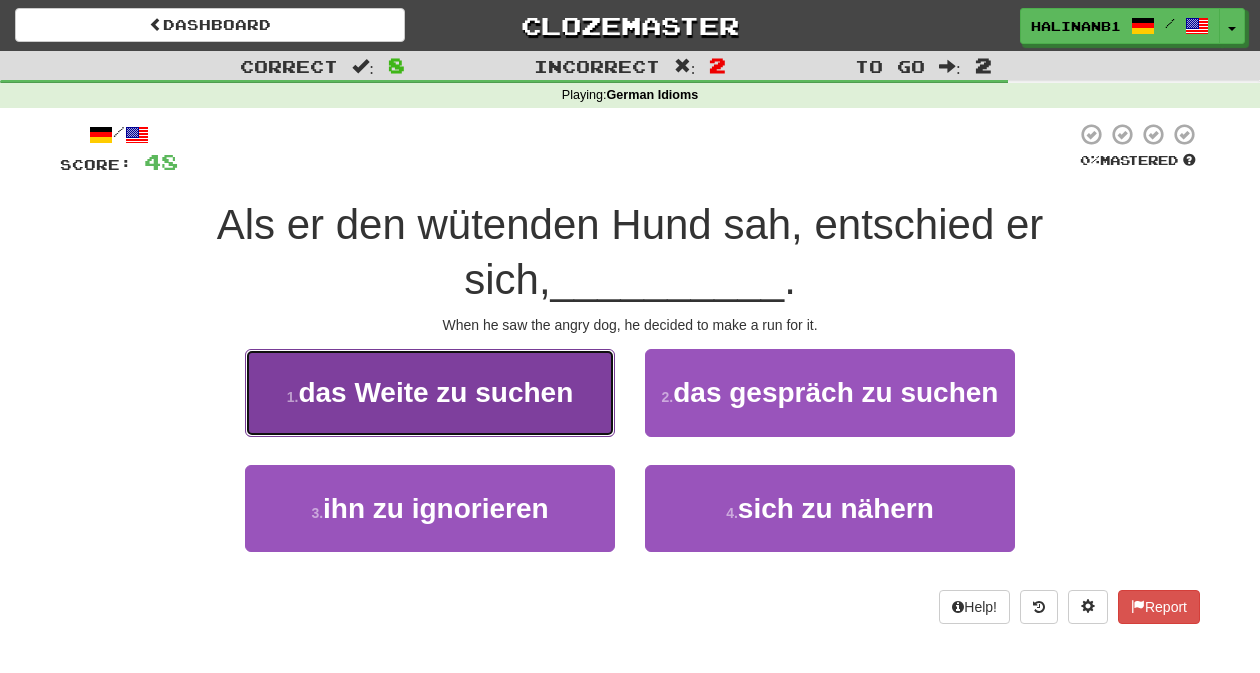click on "das Weite zu suchen" at bounding box center (435, 392) 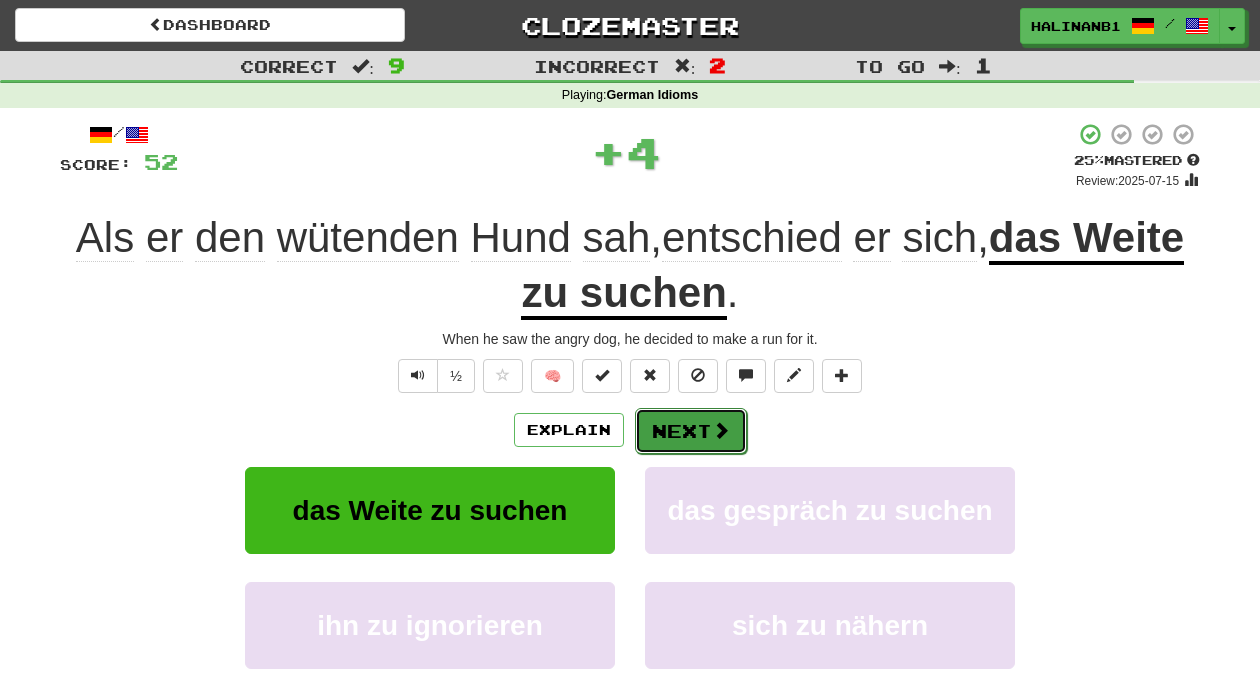 click at bounding box center (721, 430) 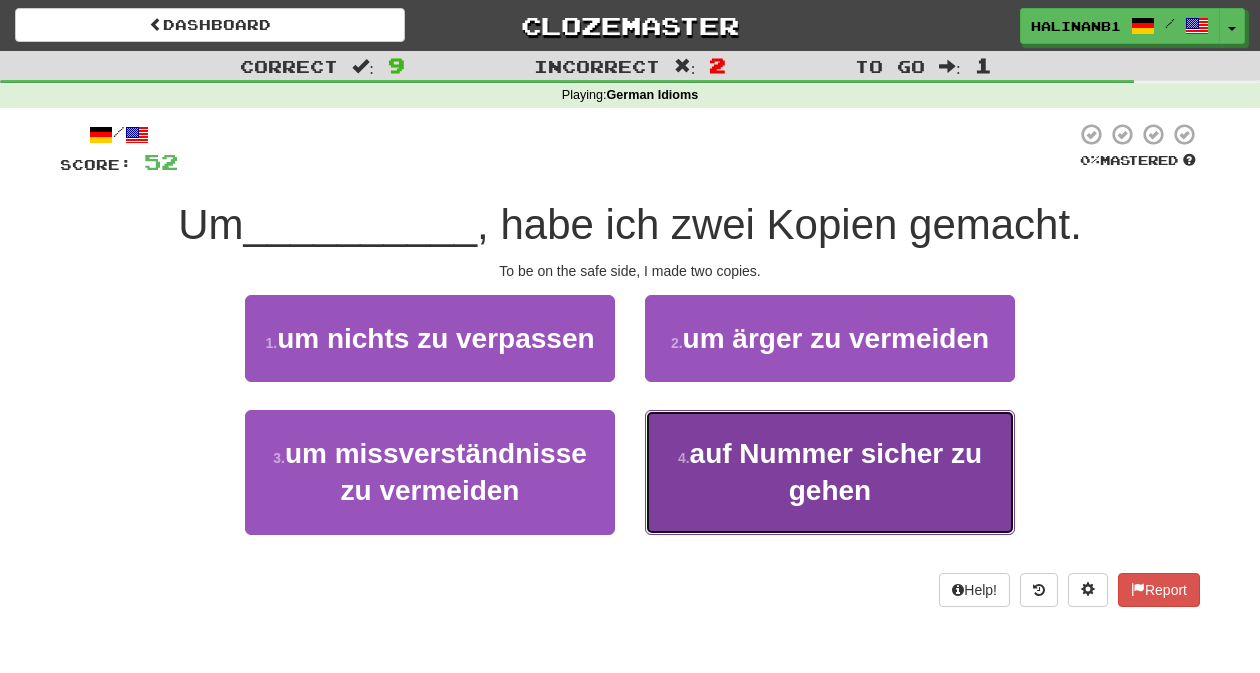 click on "4 .  auf Nummer sicher zu gehen" at bounding box center [830, 472] 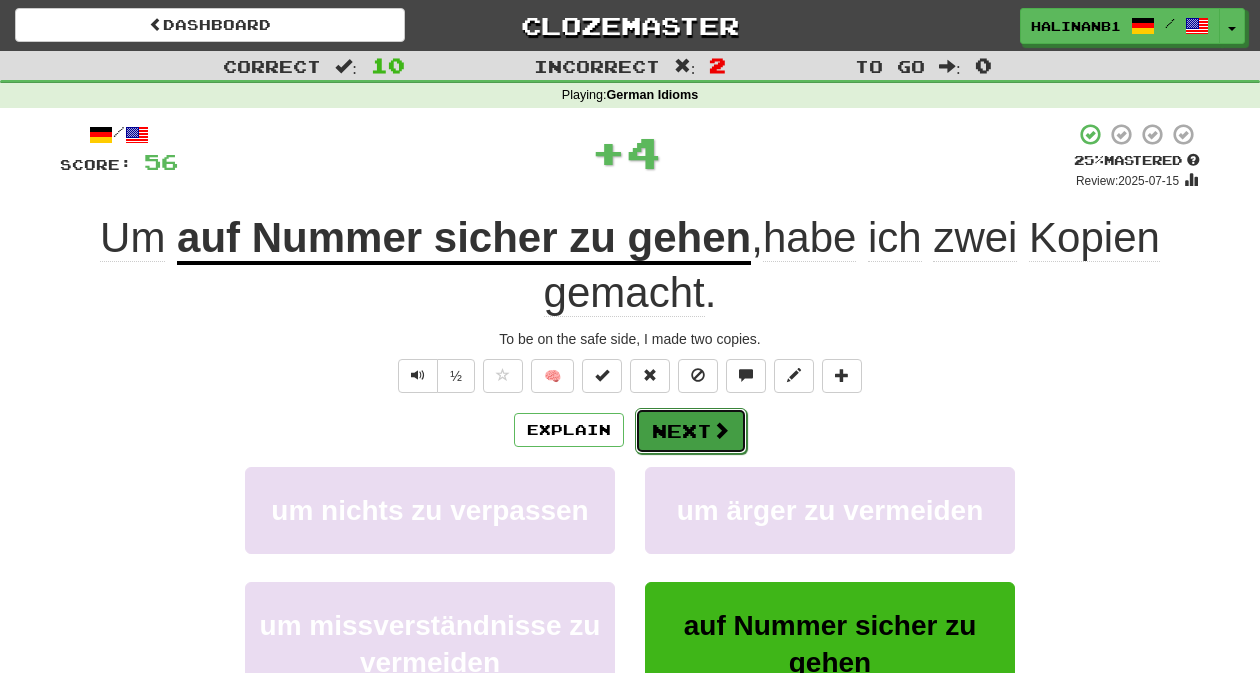 click on "Next" at bounding box center [691, 431] 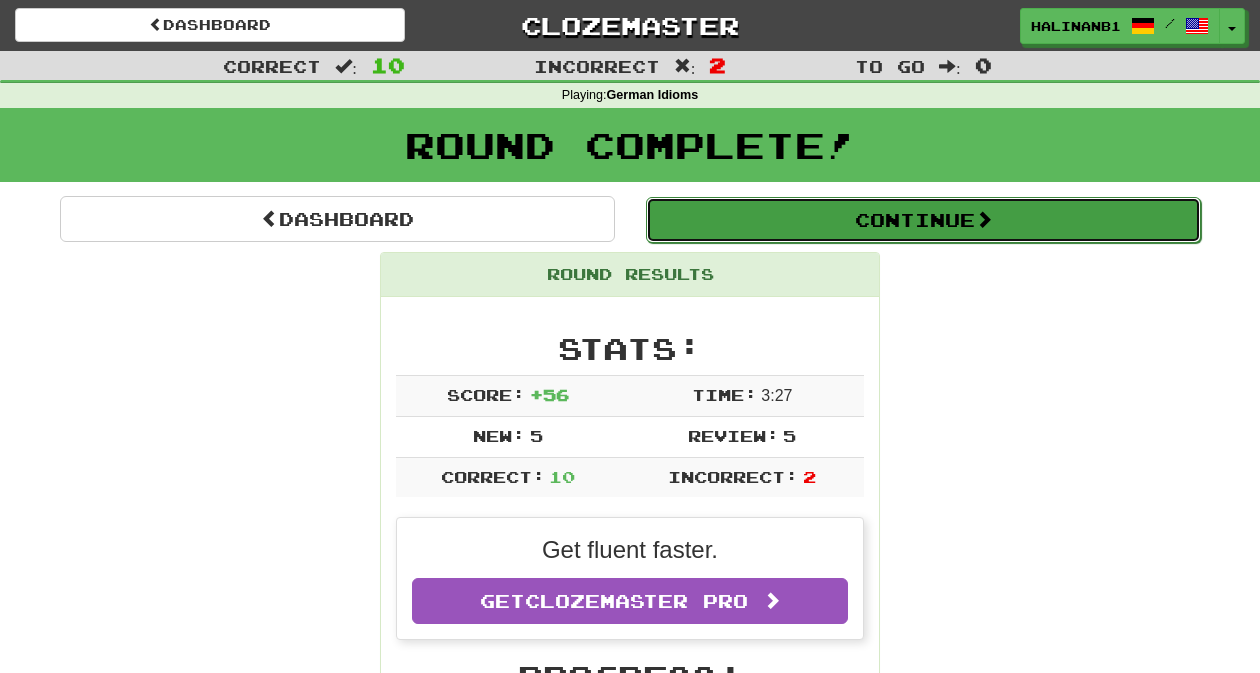 click on "Continue" at bounding box center [923, 220] 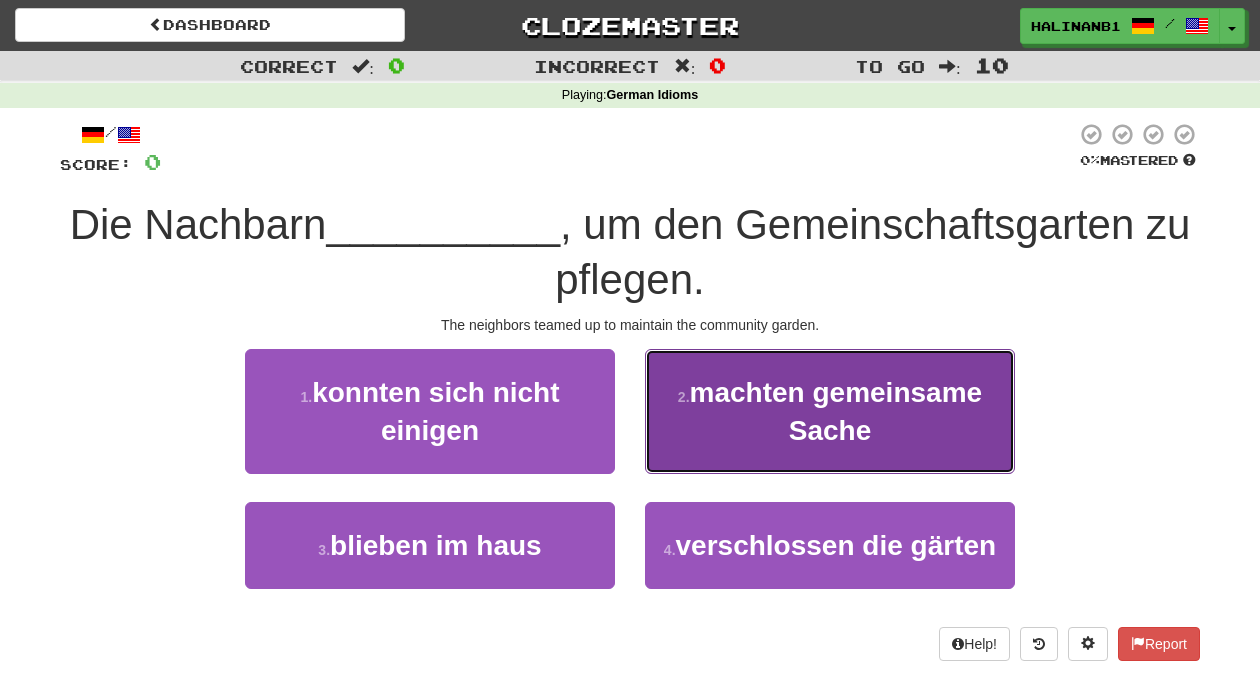 click on "2 .  machten gemeinsame Sache" at bounding box center [830, 411] 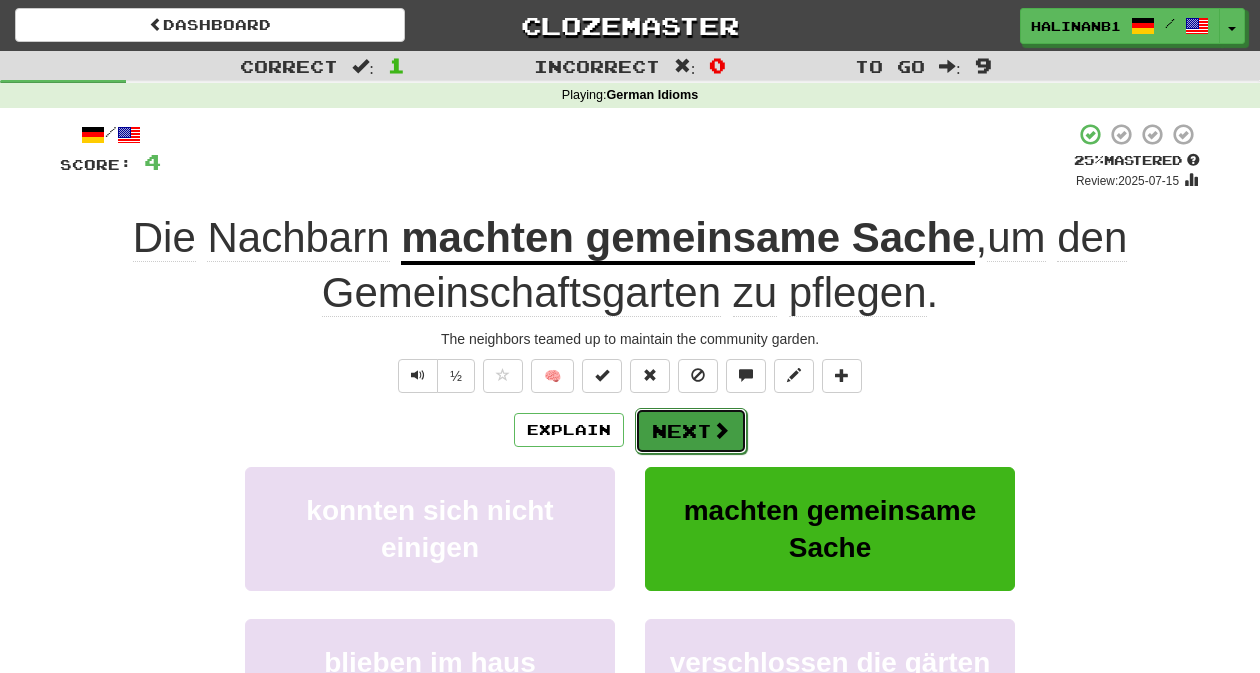 click on "Next" at bounding box center (691, 431) 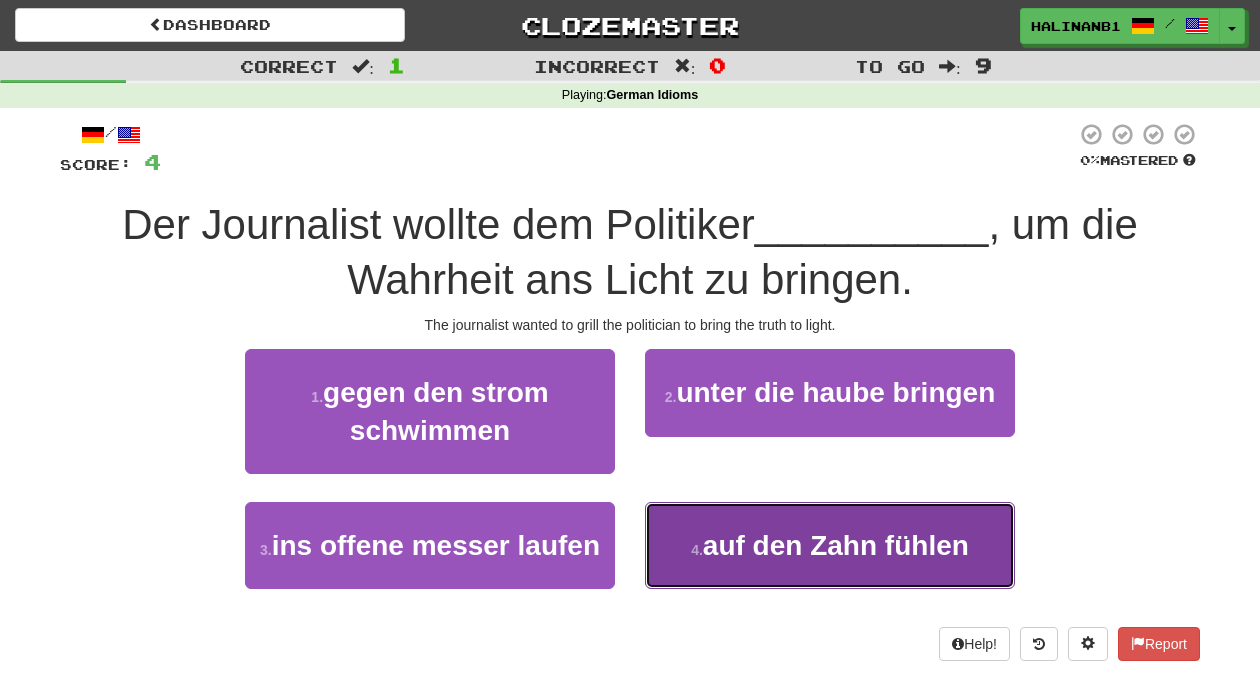 click on "4 .  auf den Zahn fühlen" at bounding box center (830, 545) 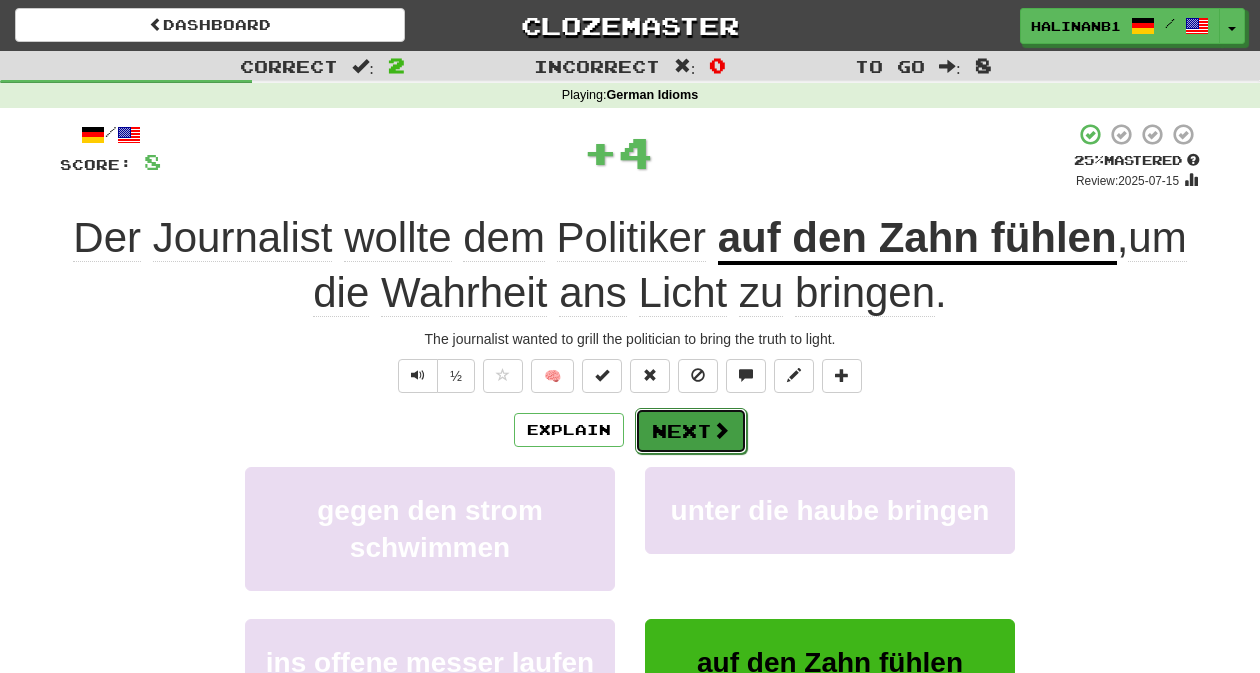click on "Next" at bounding box center [691, 431] 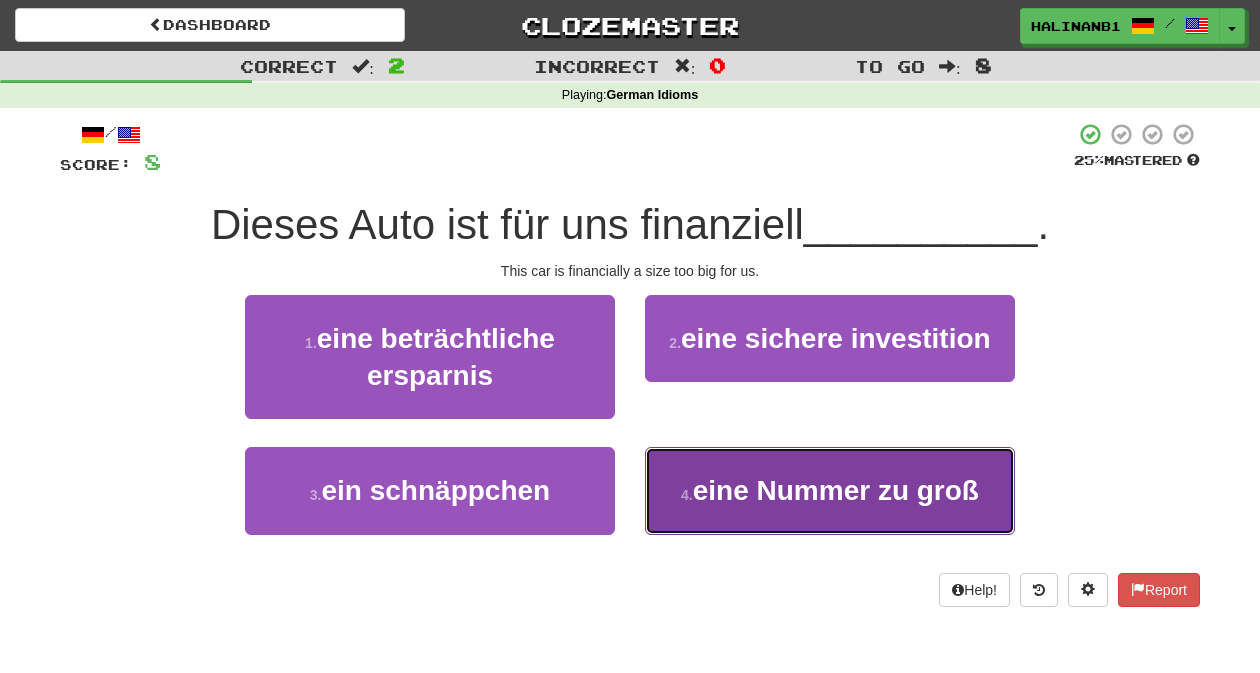 click on "4 .  eine Nummer zu groß" at bounding box center (830, 490) 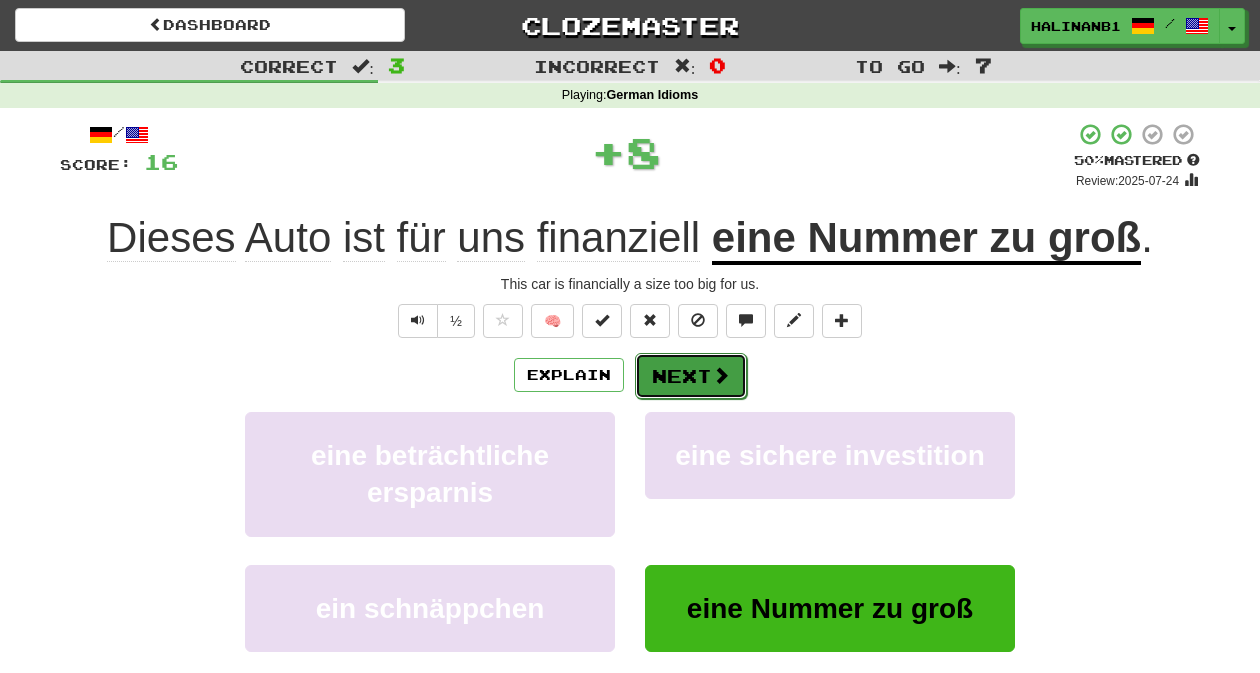 click on "Next" at bounding box center [691, 376] 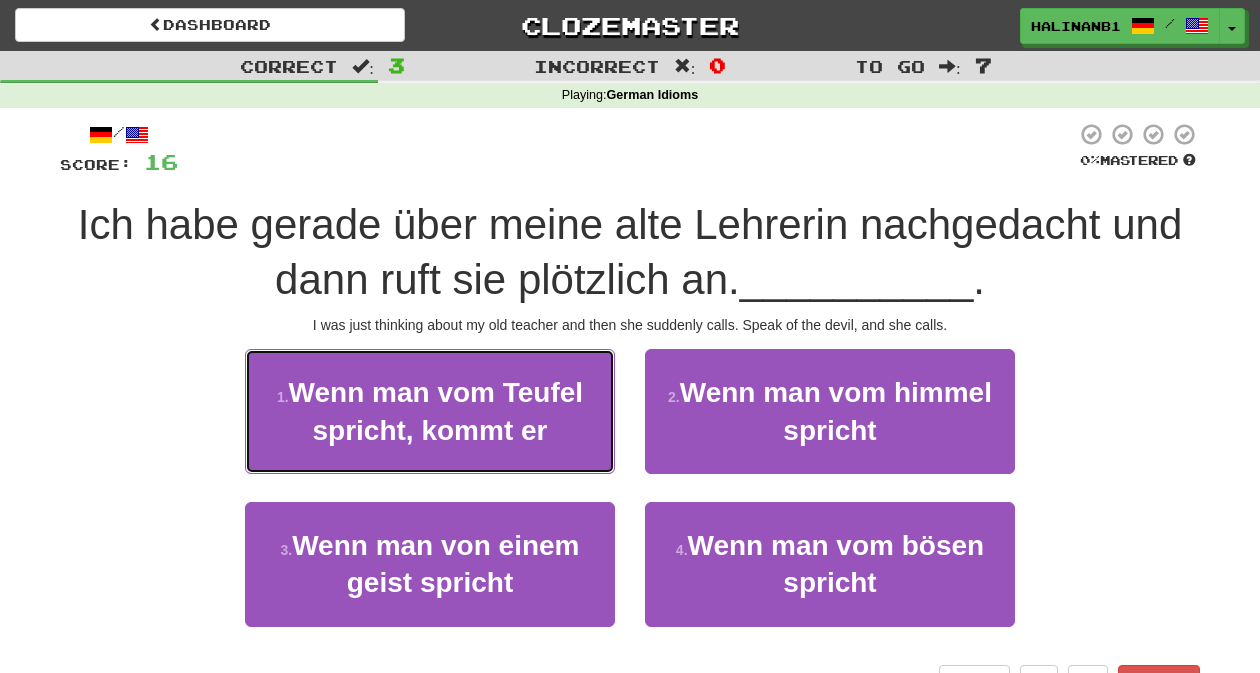drag, startPoint x: 546, startPoint y: 426, endPoint x: 577, endPoint y: 438, distance: 33.24154 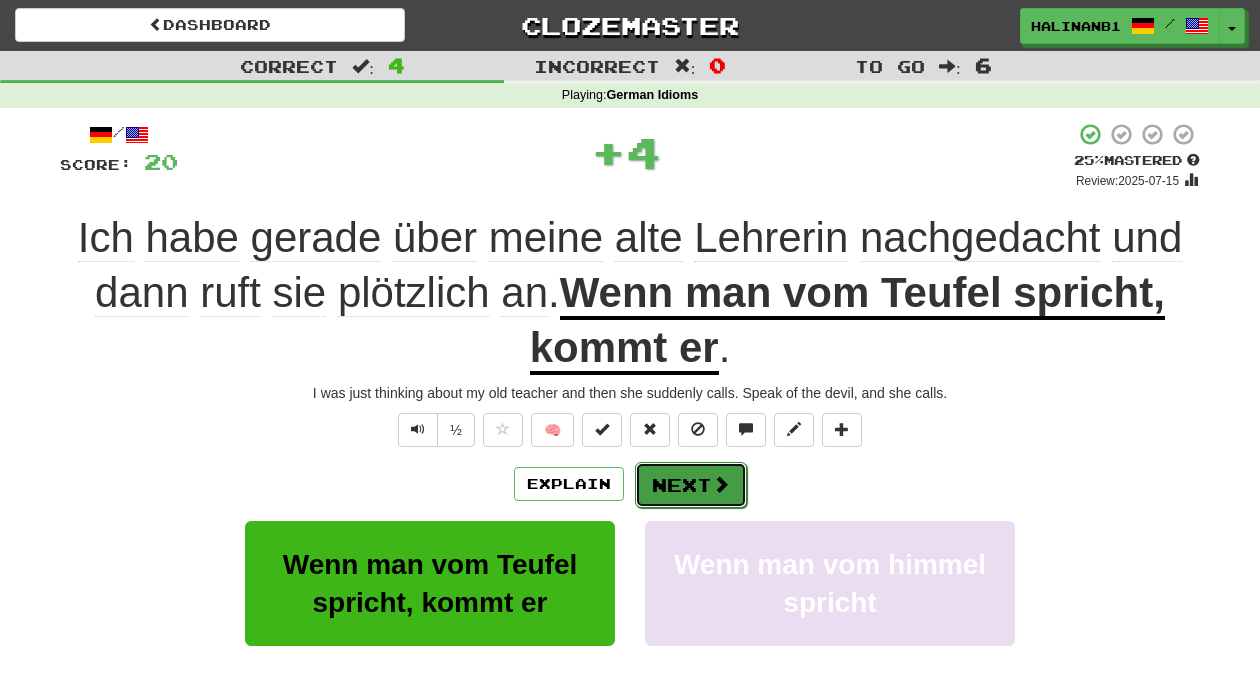 click on "Next" at bounding box center [691, 485] 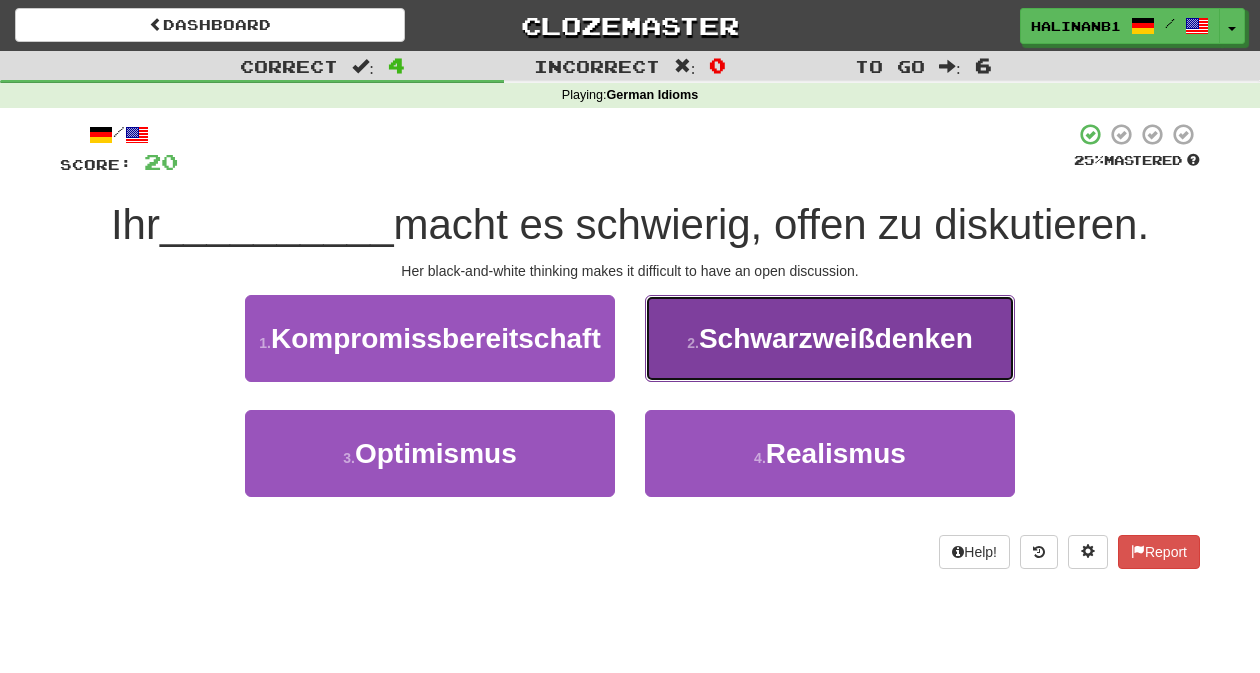 click on "2 .  Schwarzweißdenken" at bounding box center (830, 338) 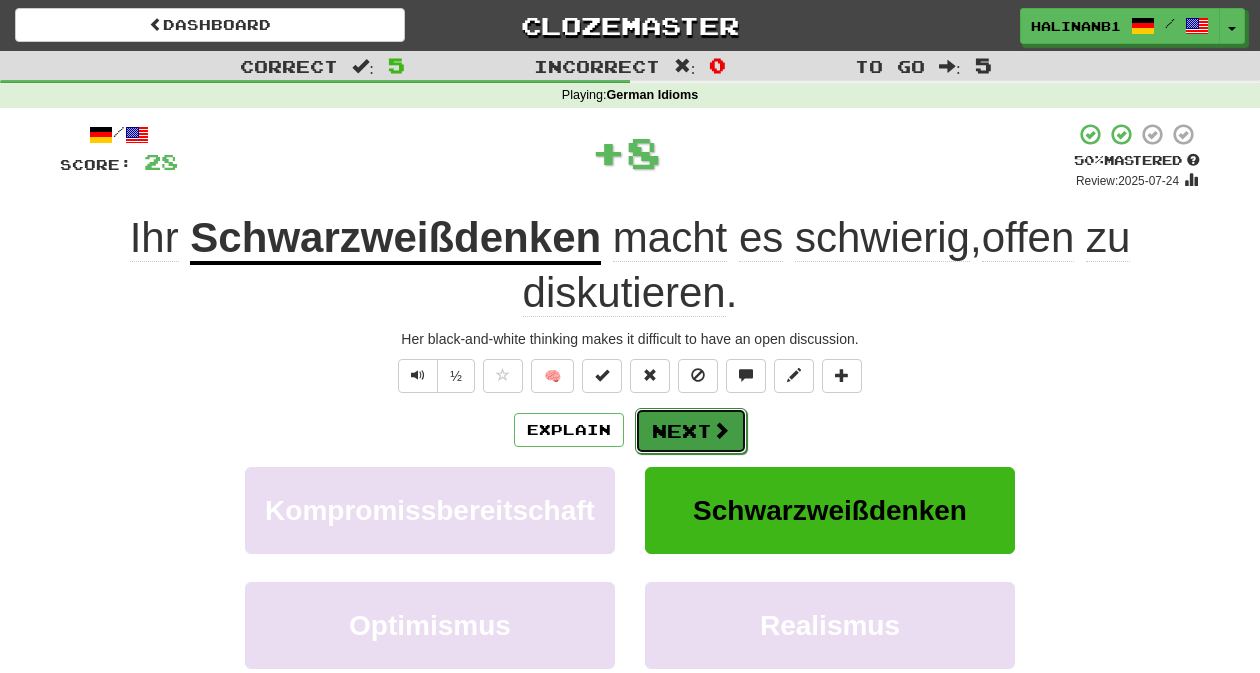 click on "Next" at bounding box center [691, 431] 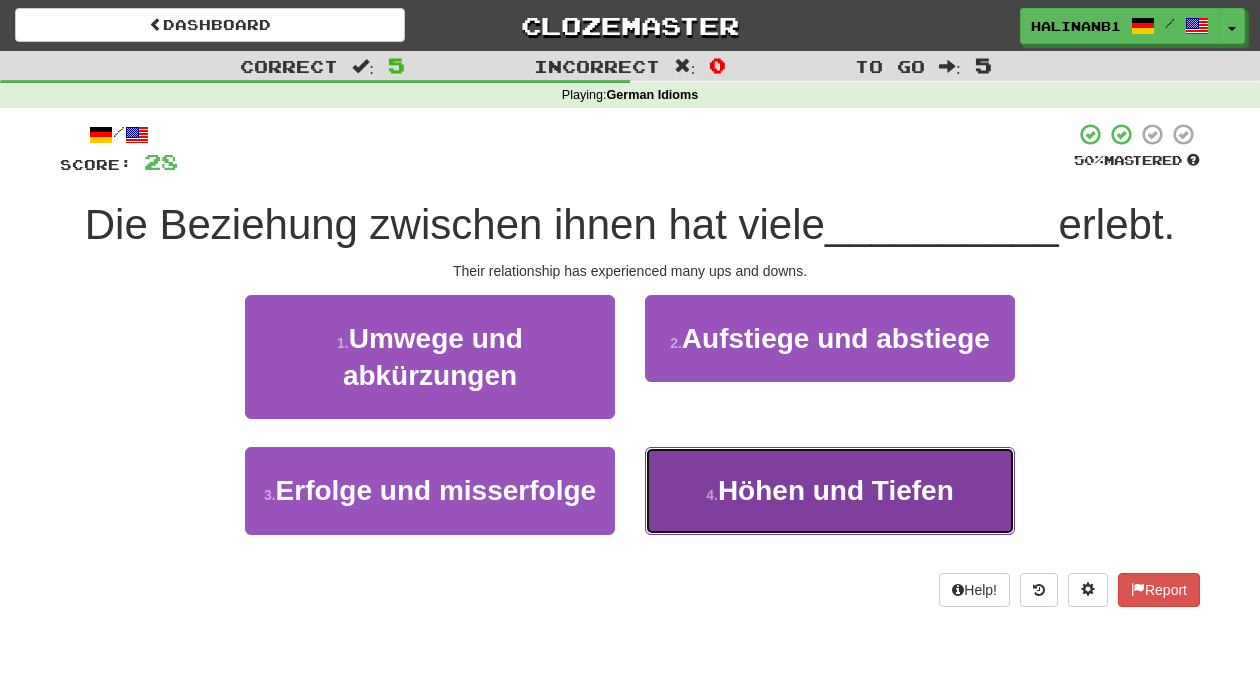 click on "4 .  Höhen und Tiefen" at bounding box center [830, 490] 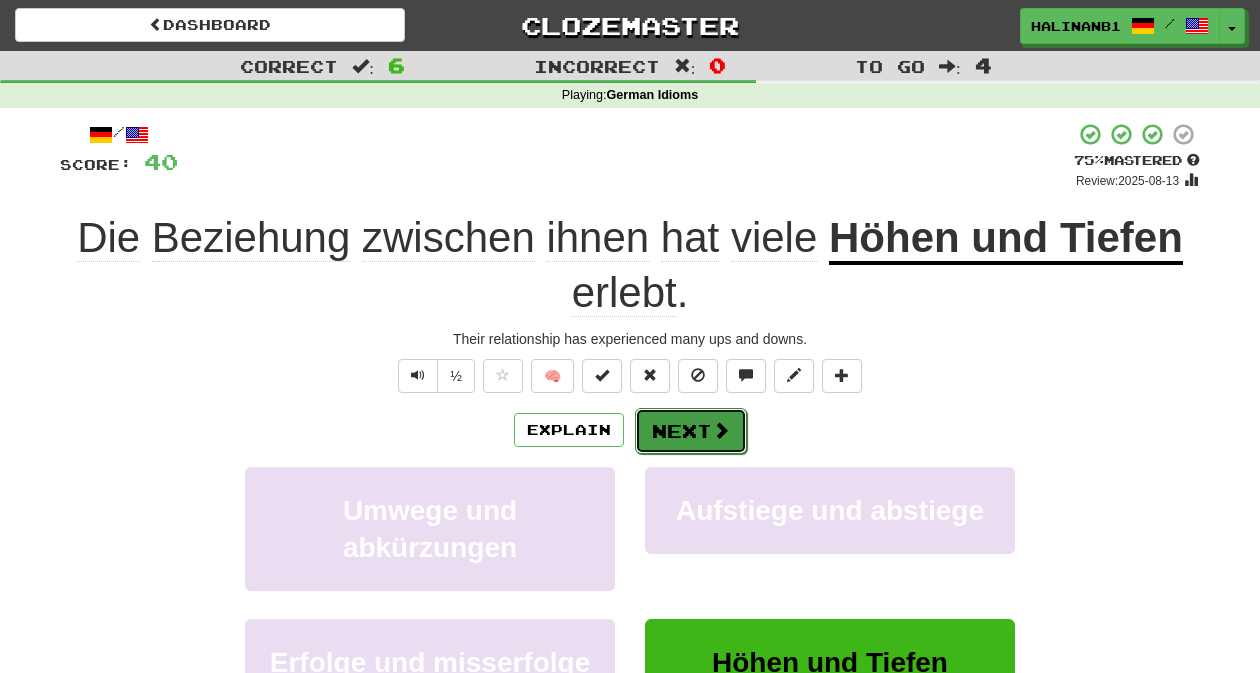 click on "Next" at bounding box center [691, 431] 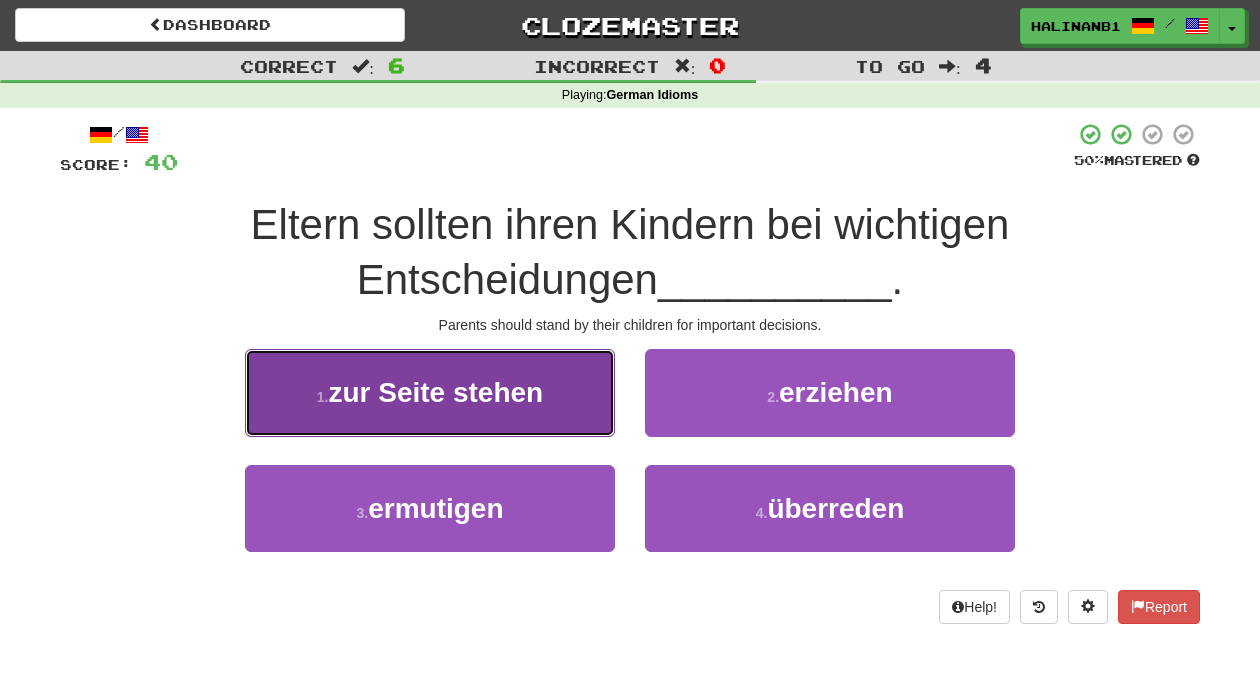 click on "1 .  zur Seite stehen" at bounding box center (430, 392) 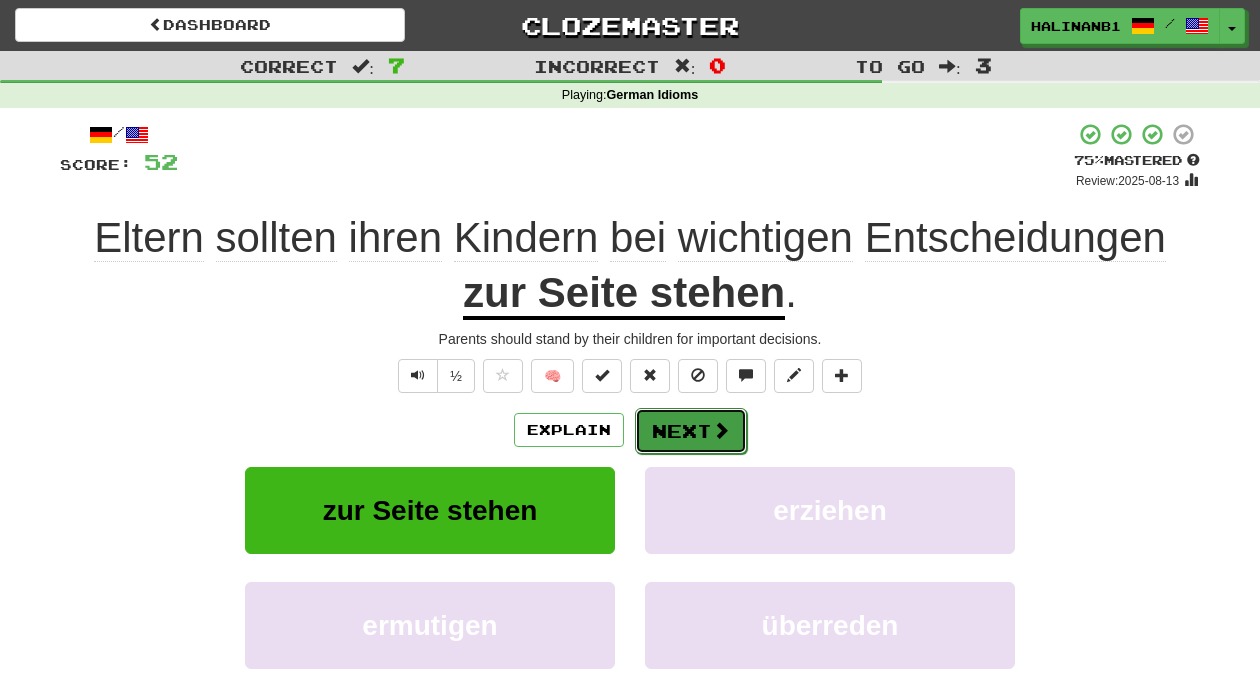 click on "Next" at bounding box center (691, 431) 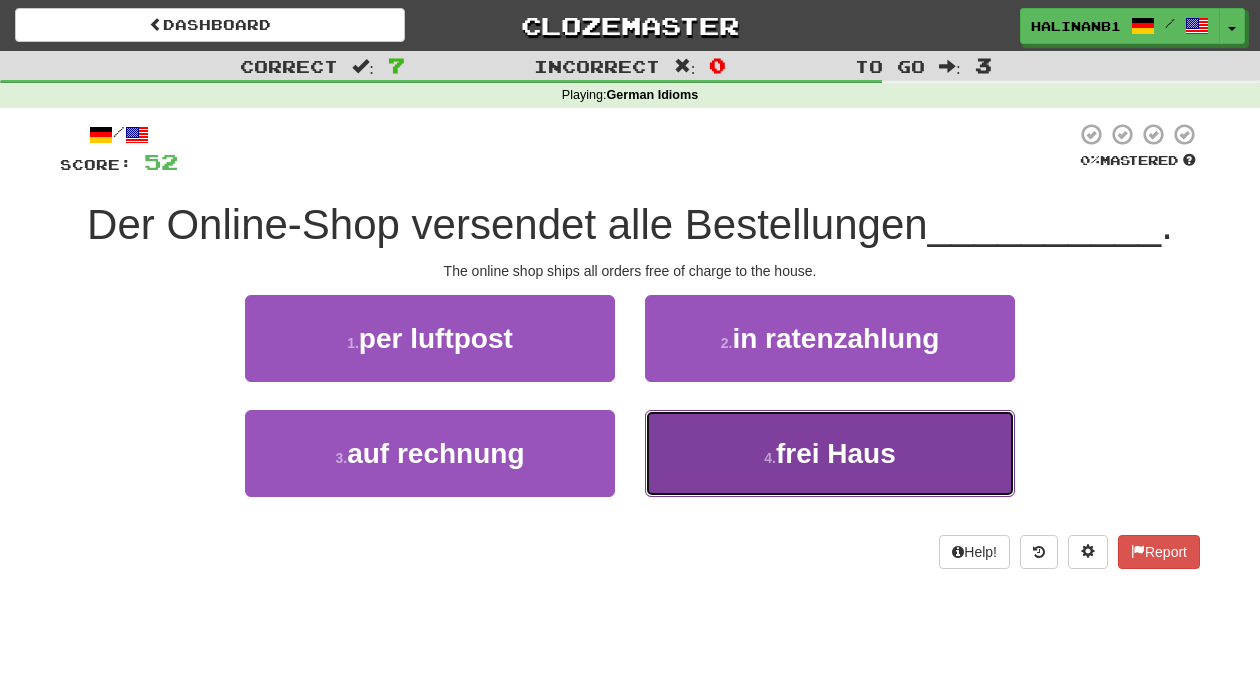click on "4 .  frei Haus" at bounding box center [830, 453] 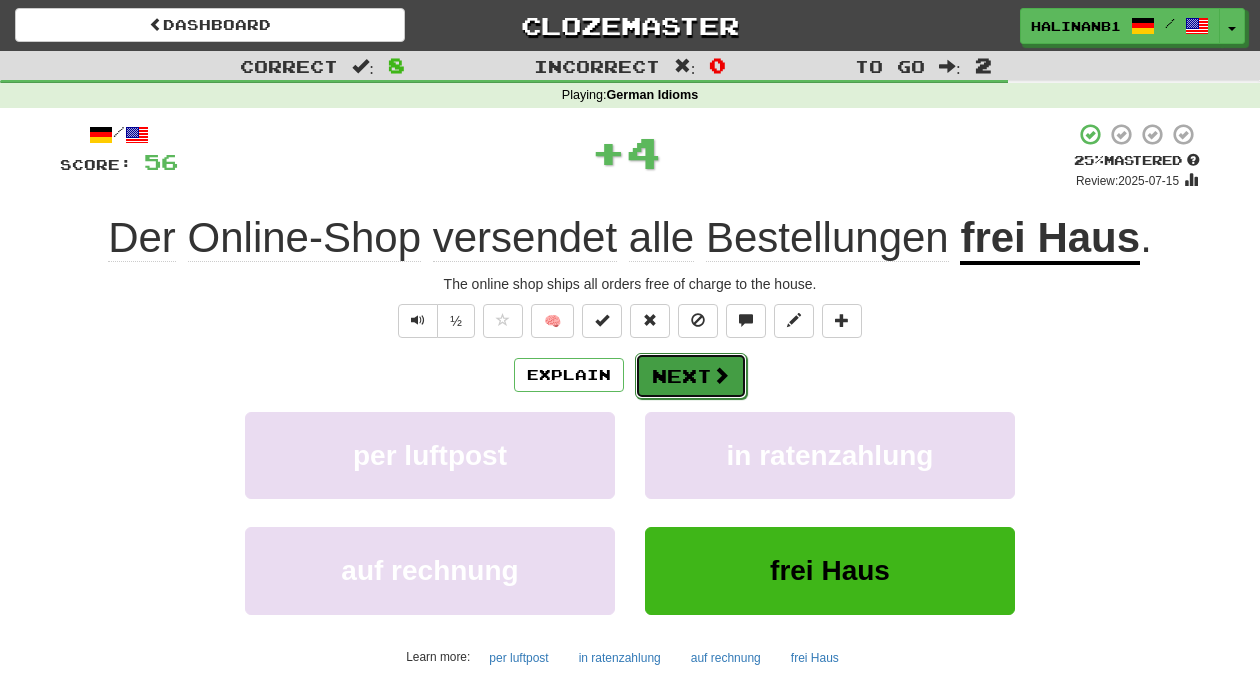 click on "Next" at bounding box center (691, 376) 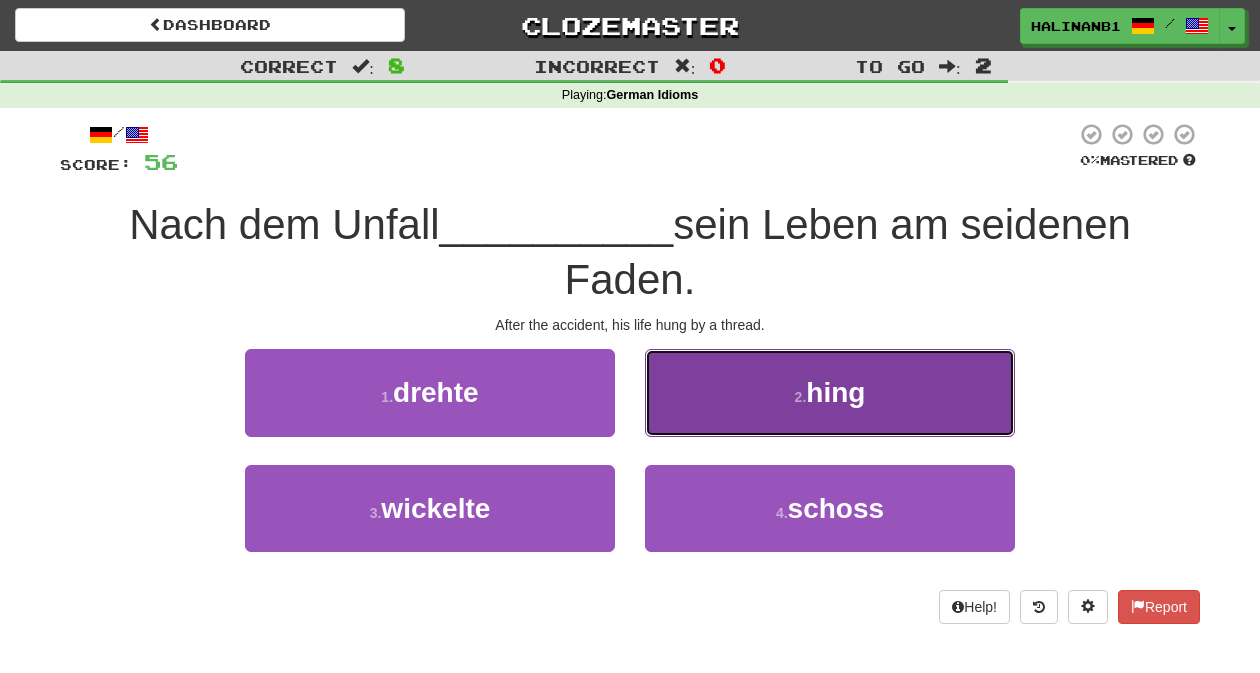 click on "2 .  hing" at bounding box center [830, 392] 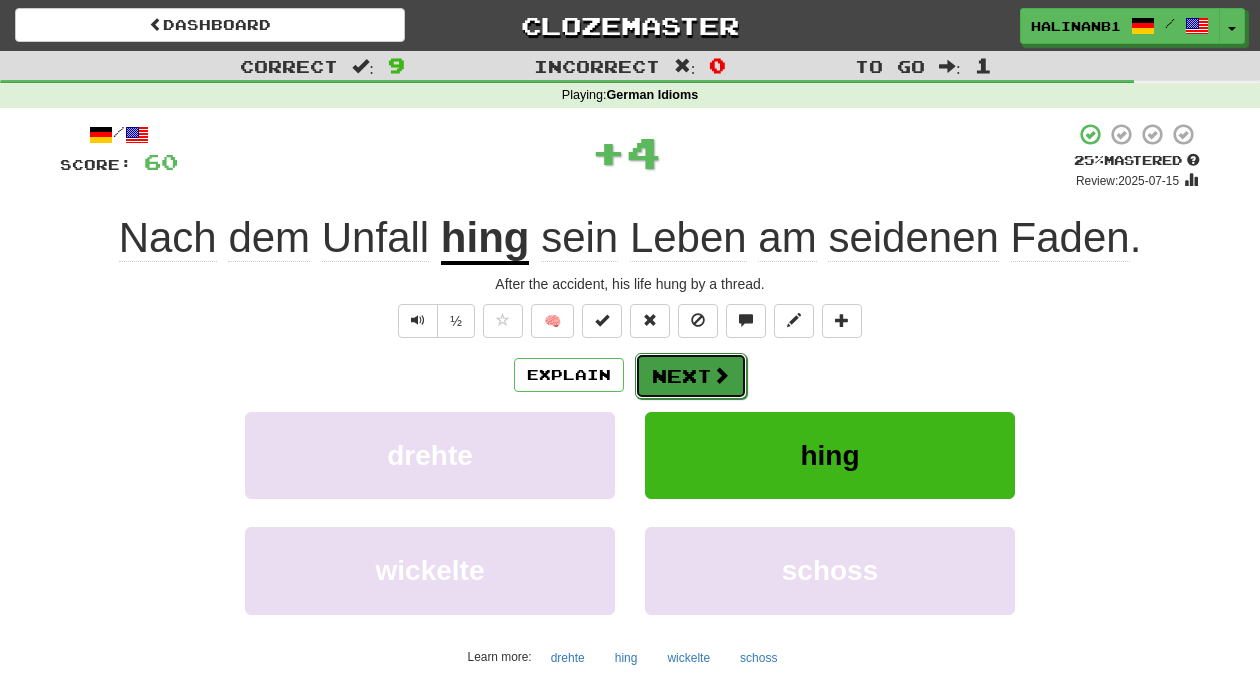 drag, startPoint x: 695, startPoint y: 357, endPoint x: 688, endPoint y: 369, distance: 13.892444 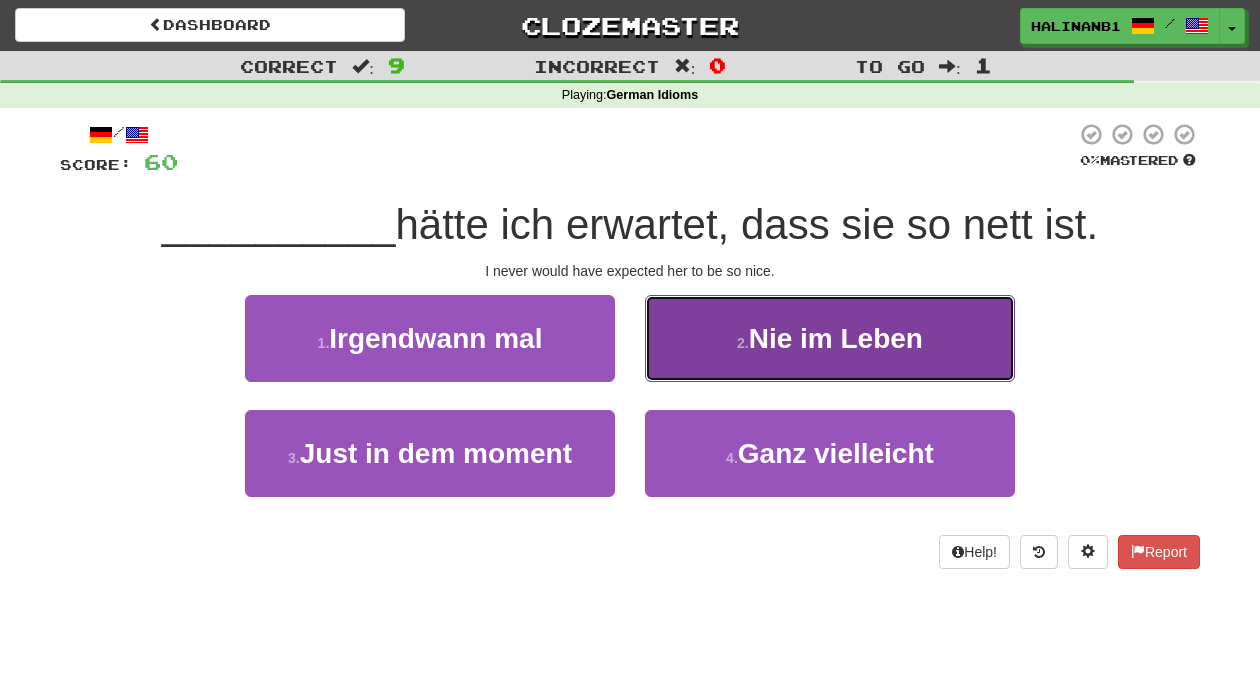 click on "2 .  Nie im Leben" at bounding box center (830, 338) 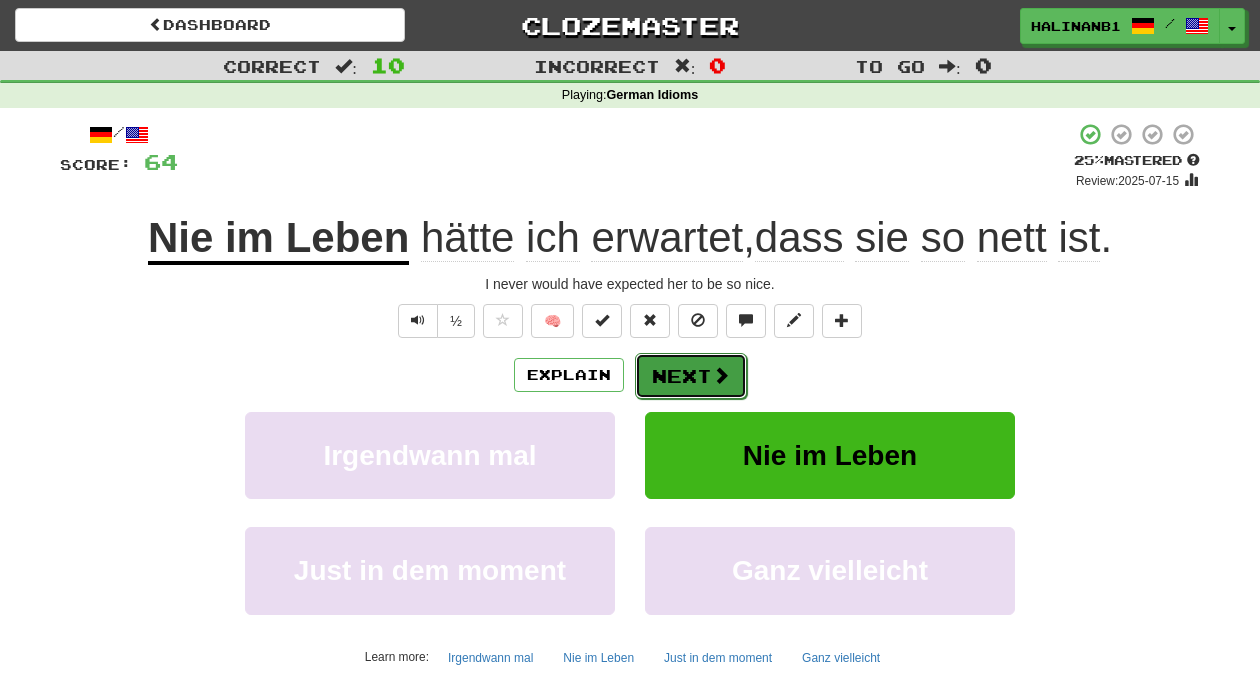 click on "Next" at bounding box center (691, 376) 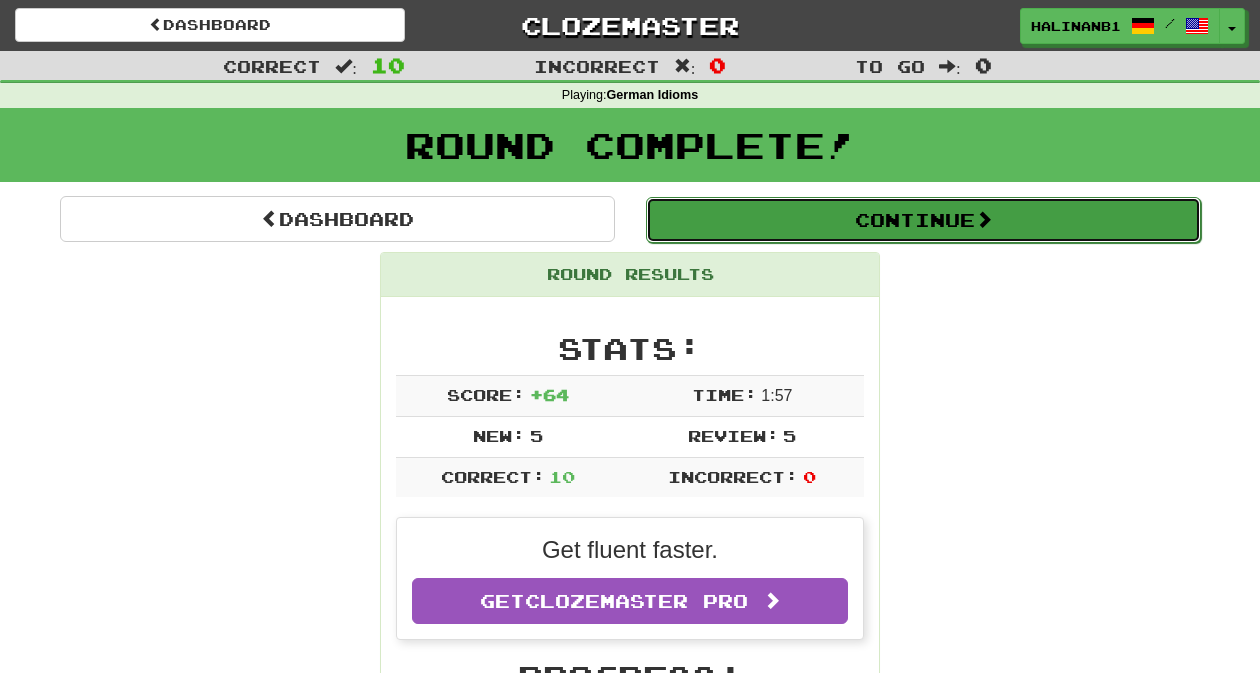 click on "Continue" at bounding box center [923, 220] 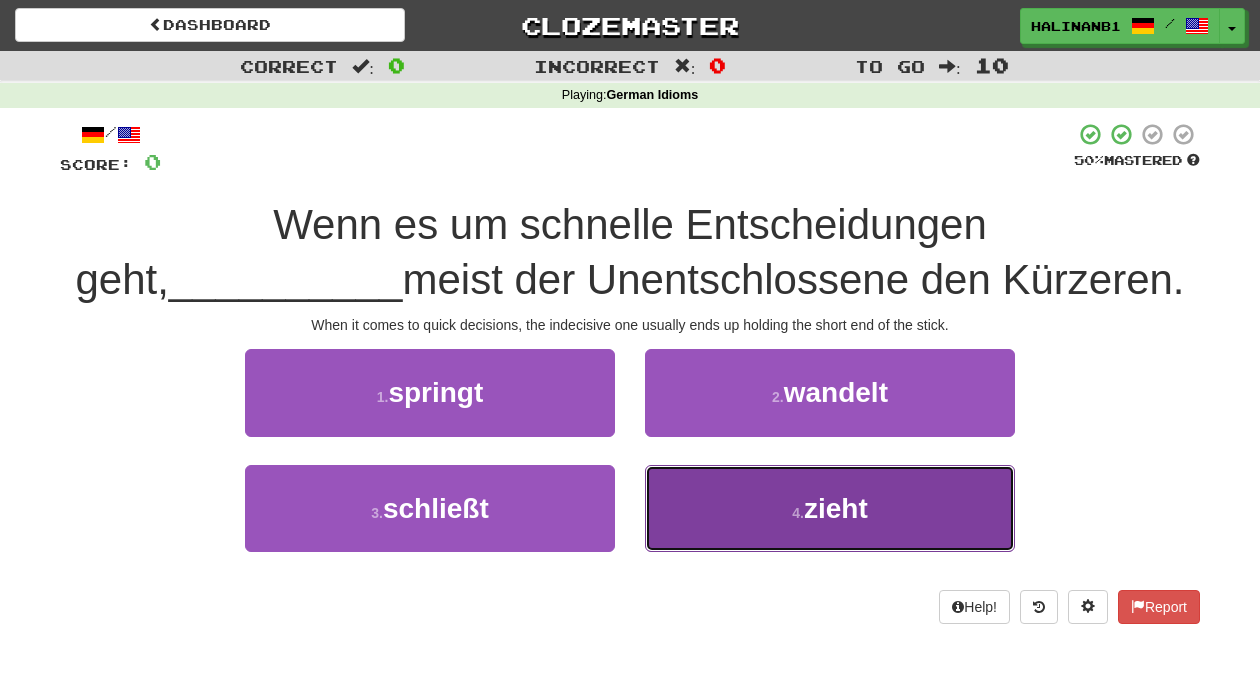 click on "4 .  zieht" at bounding box center (830, 508) 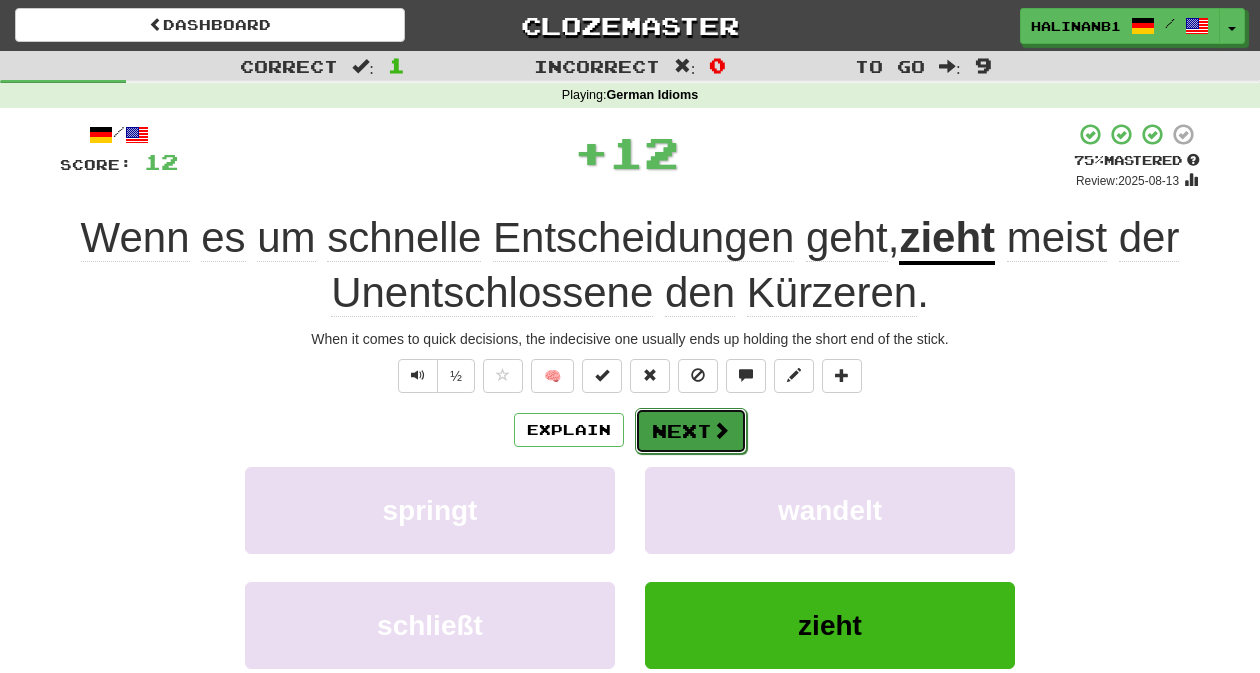click on "Next" at bounding box center [691, 431] 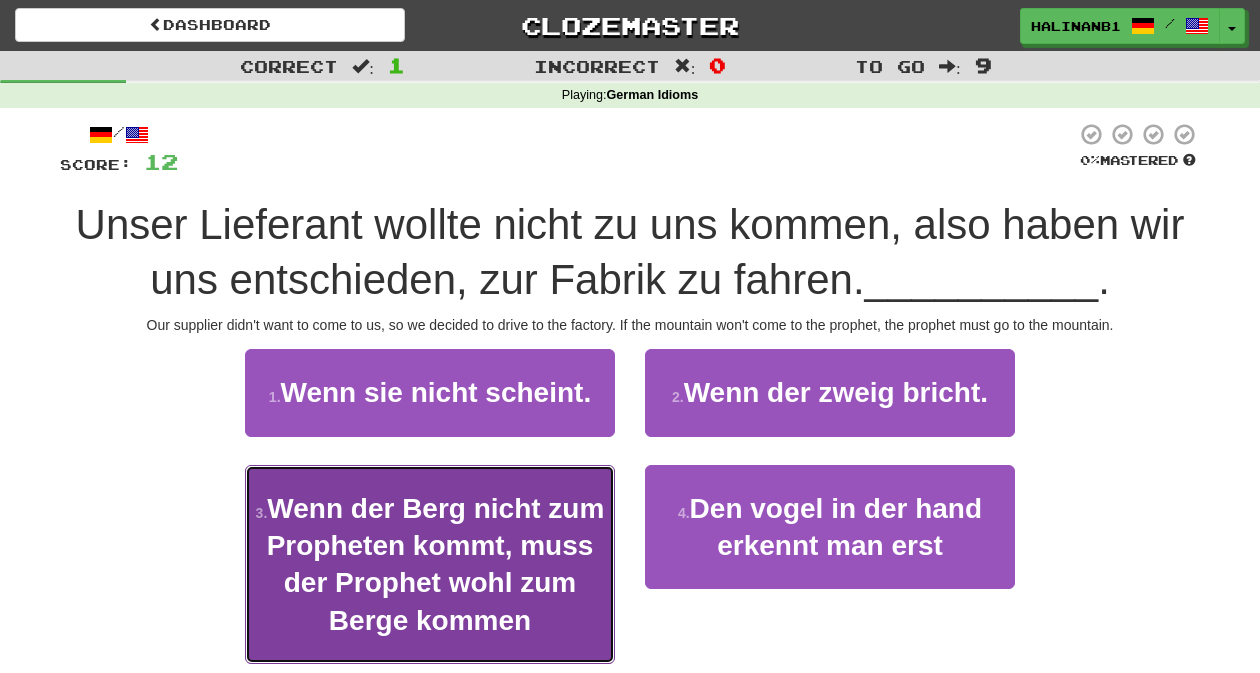 click on "Wenn der Berg nicht zum Propheten kommt, muss der Prophet wohl zum Berge kommen" at bounding box center [436, 564] 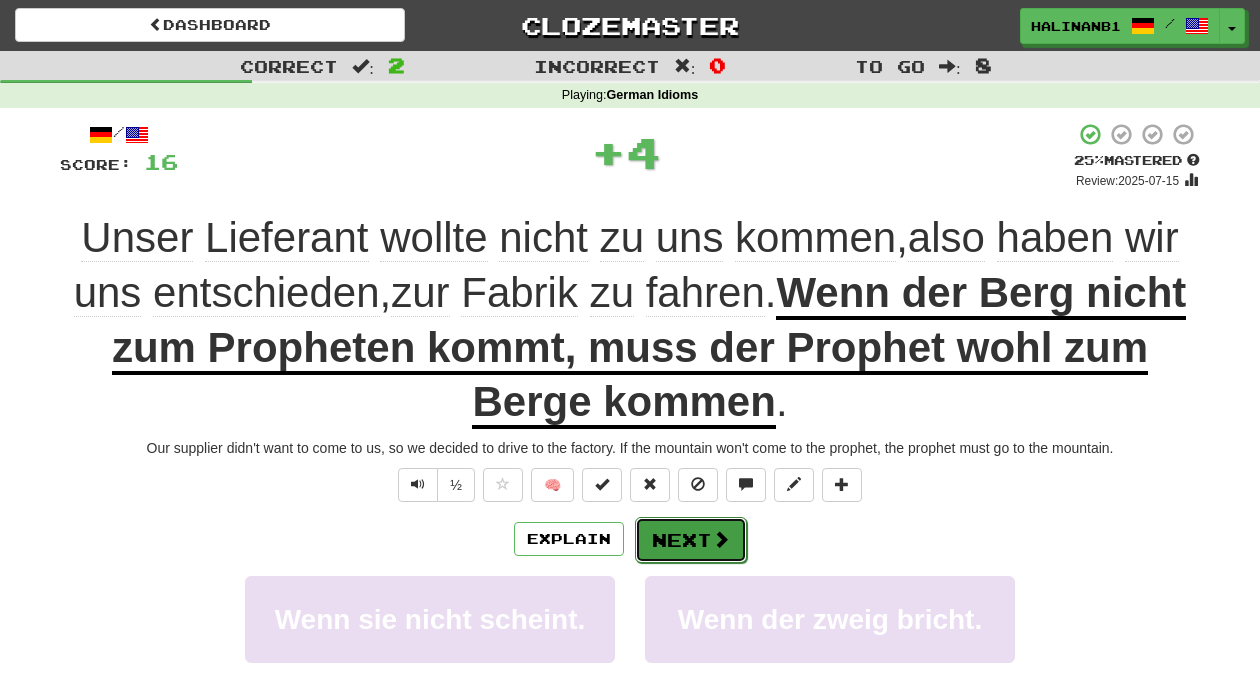 click on "Next" at bounding box center [691, 540] 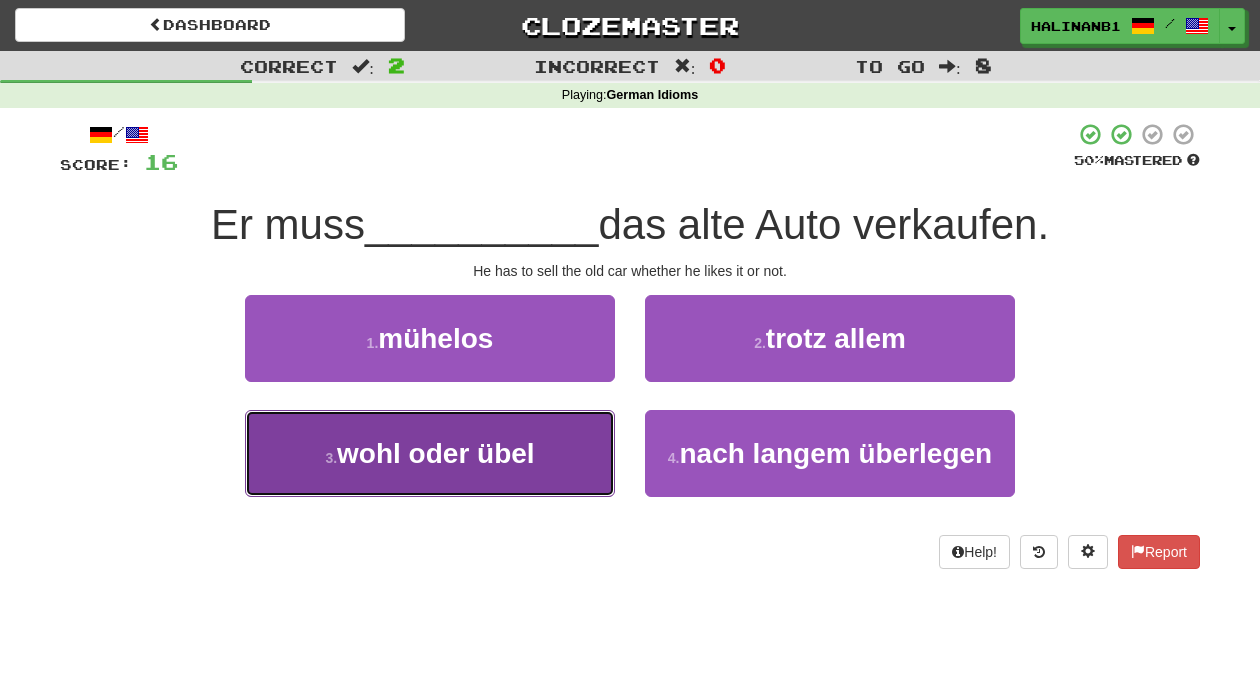 click on "3 .  wohl oder übel" at bounding box center (430, 453) 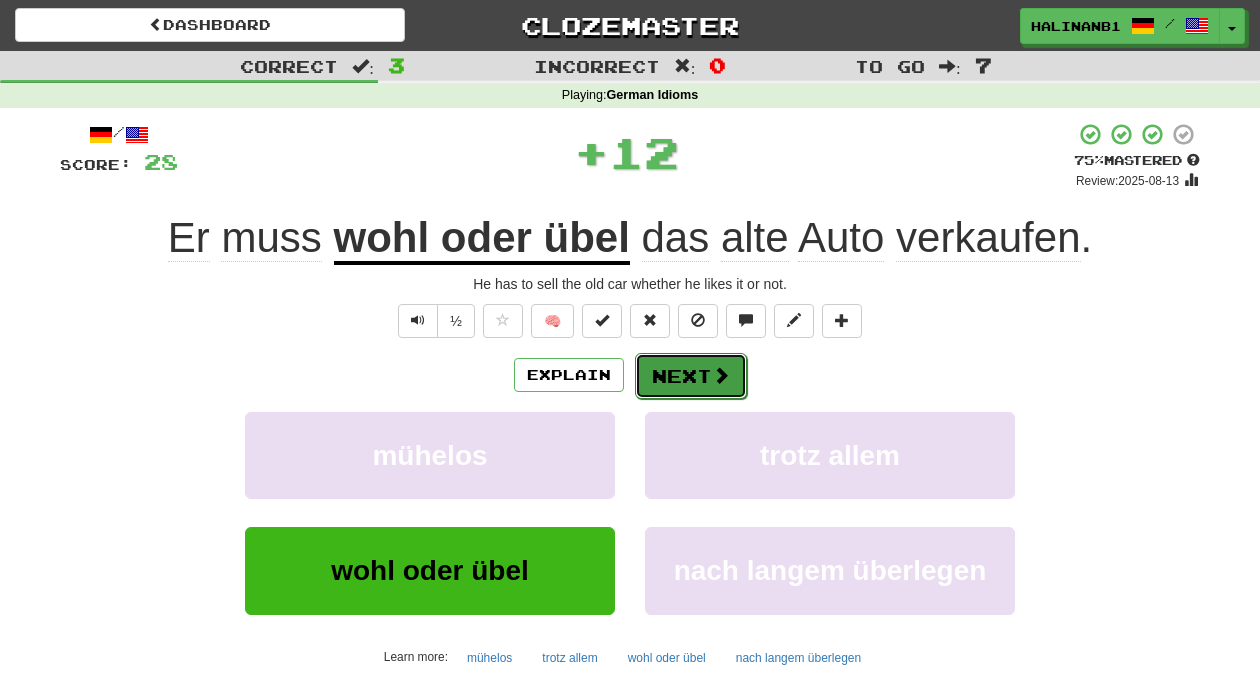click on "Next" at bounding box center [691, 376] 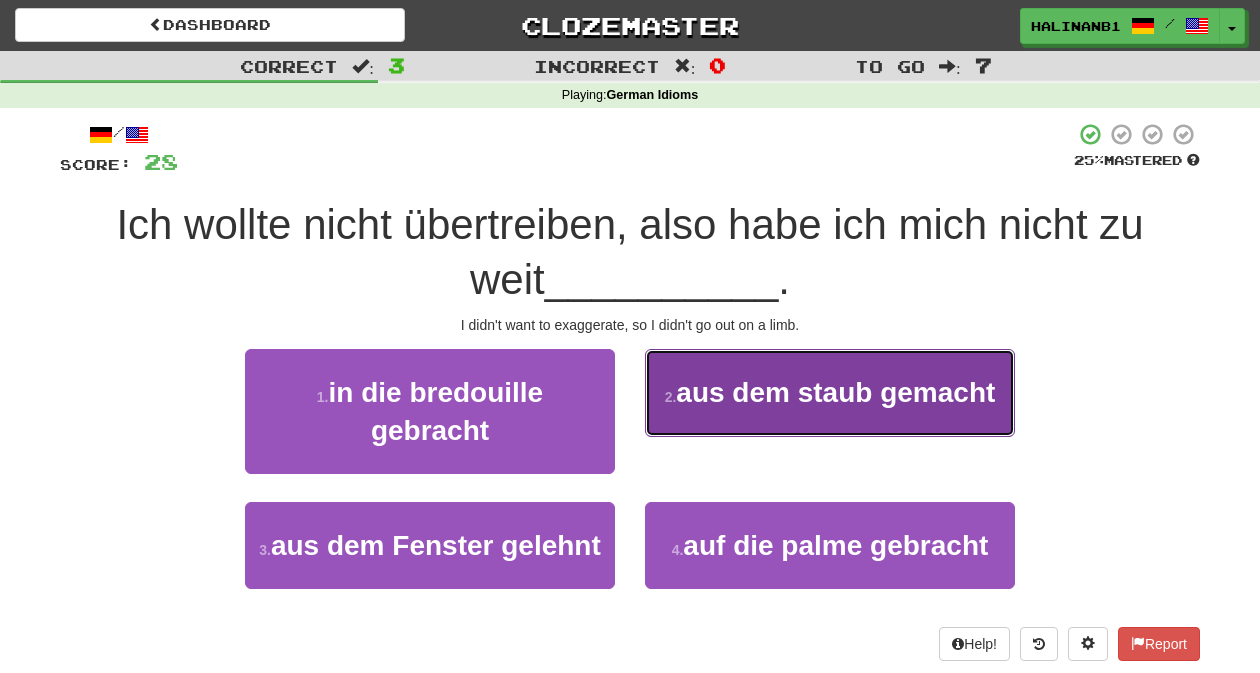 click on "aus dem staub gemacht" at bounding box center [835, 392] 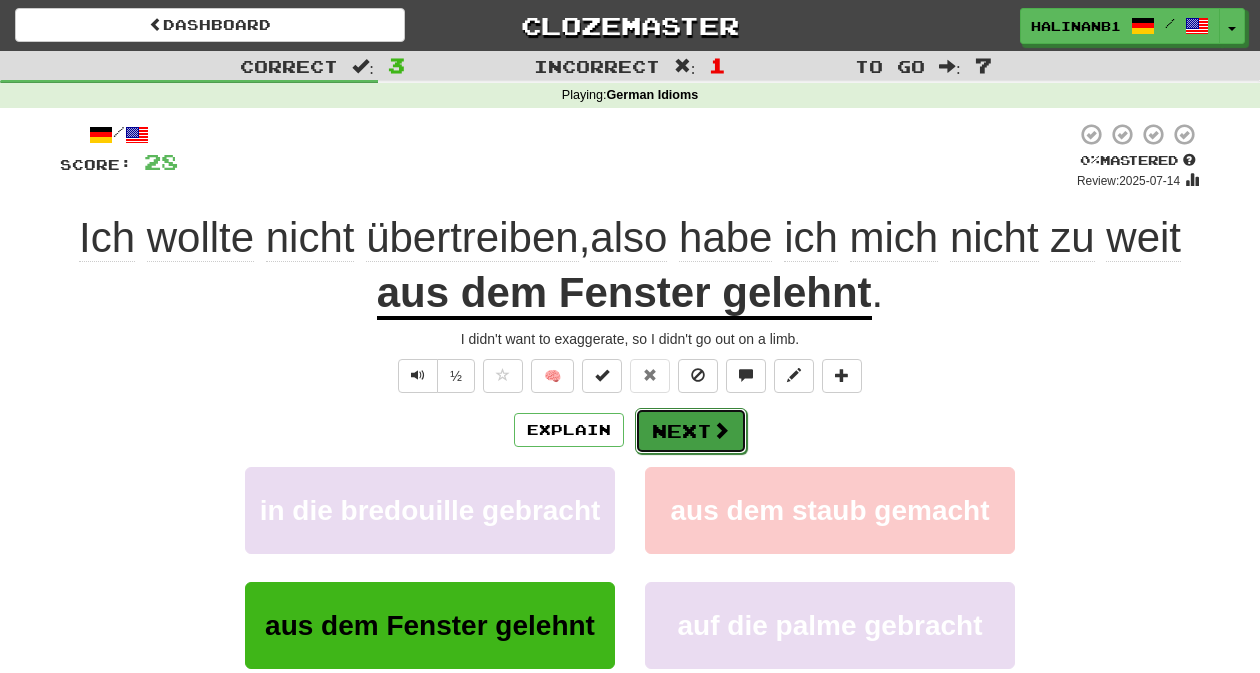click on "Next" at bounding box center [691, 431] 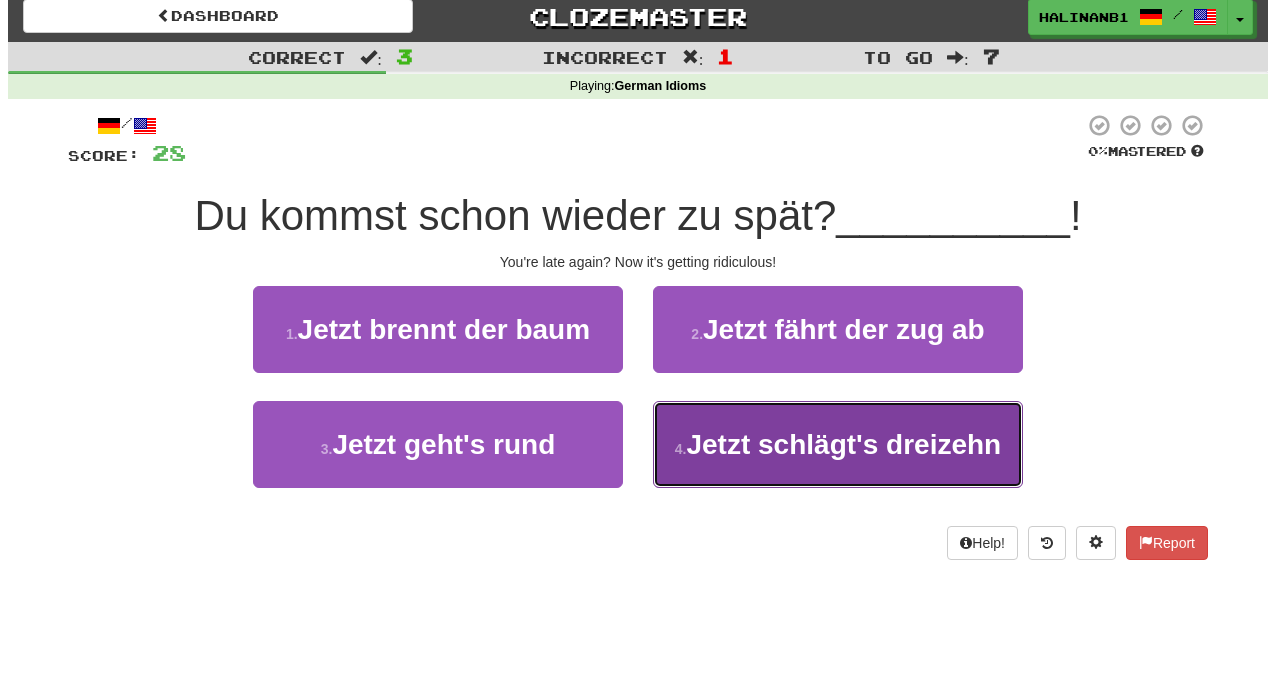 scroll, scrollTop: 11, scrollLeft: 0, axis: vertical 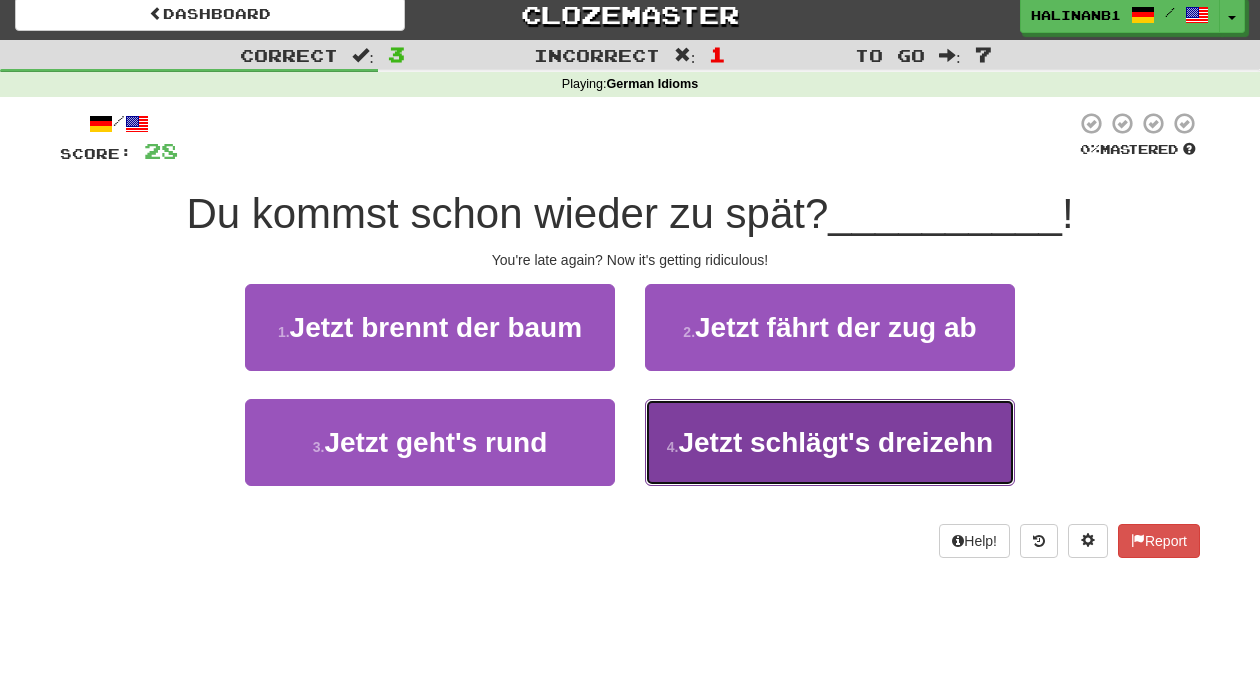 click on "Jetzt schlägt's dreizehn" at bounding box center [835, 442] 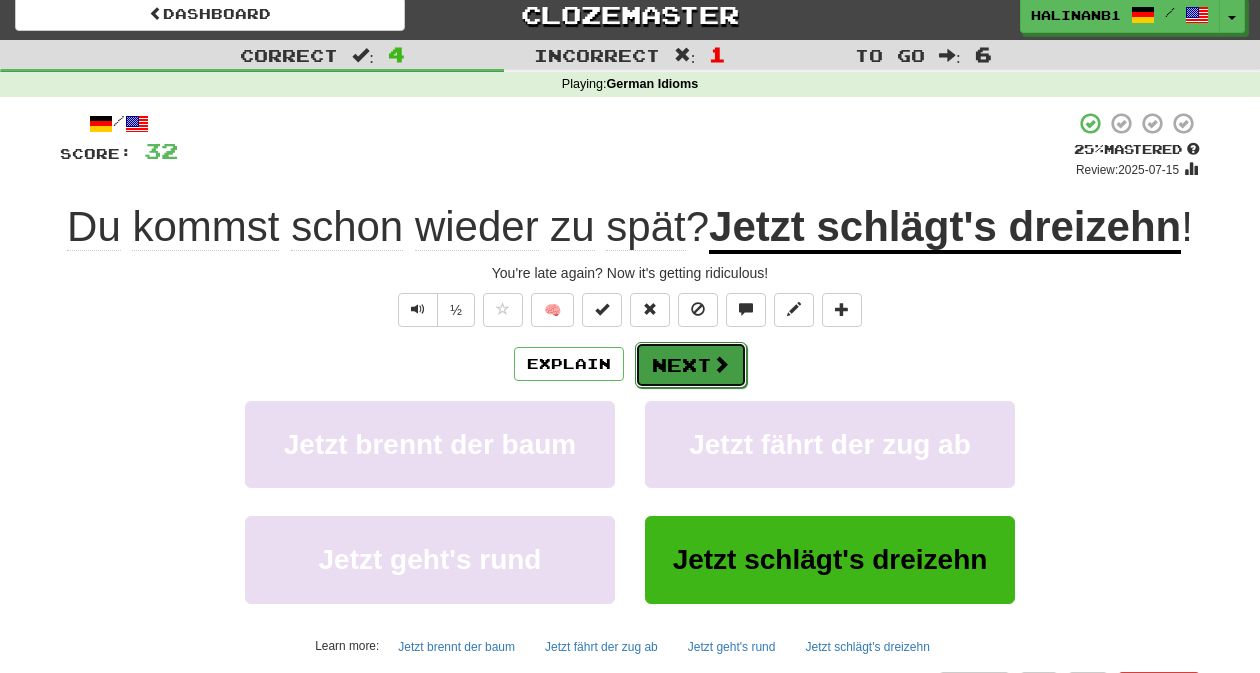 click on "Next" at bounding box center (691, 365) 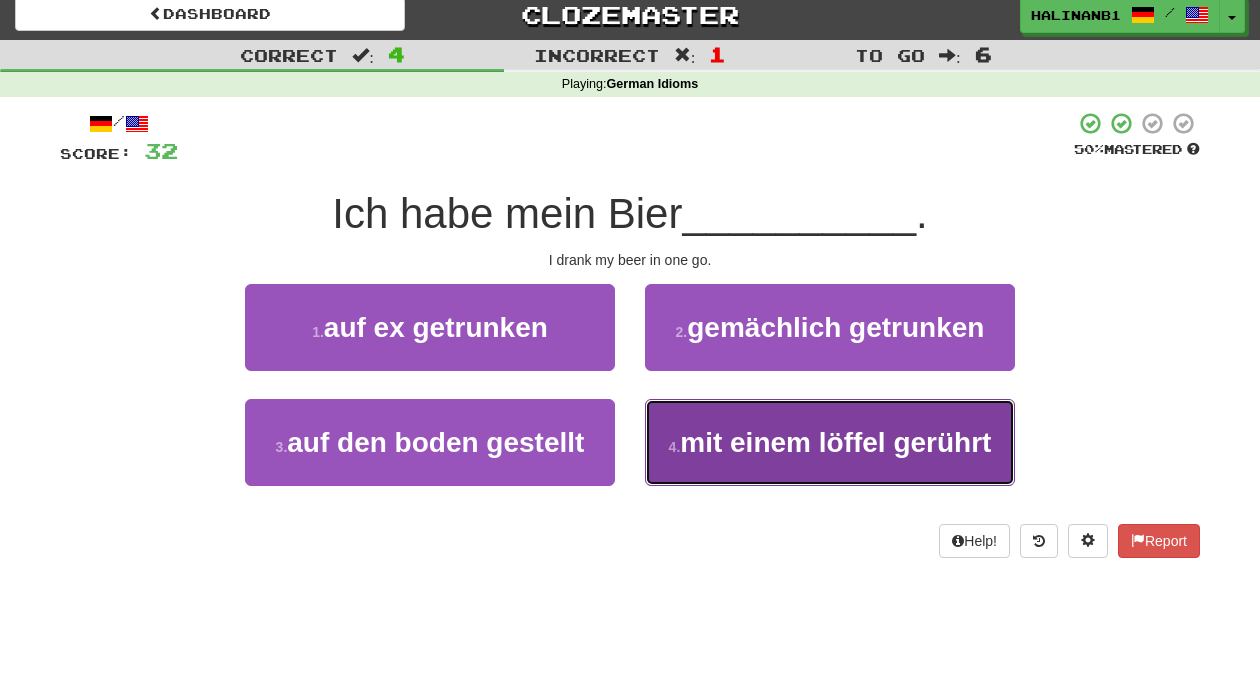 click on "4 .  mit einem löffel gerührt" at bounding box center [830, 442] 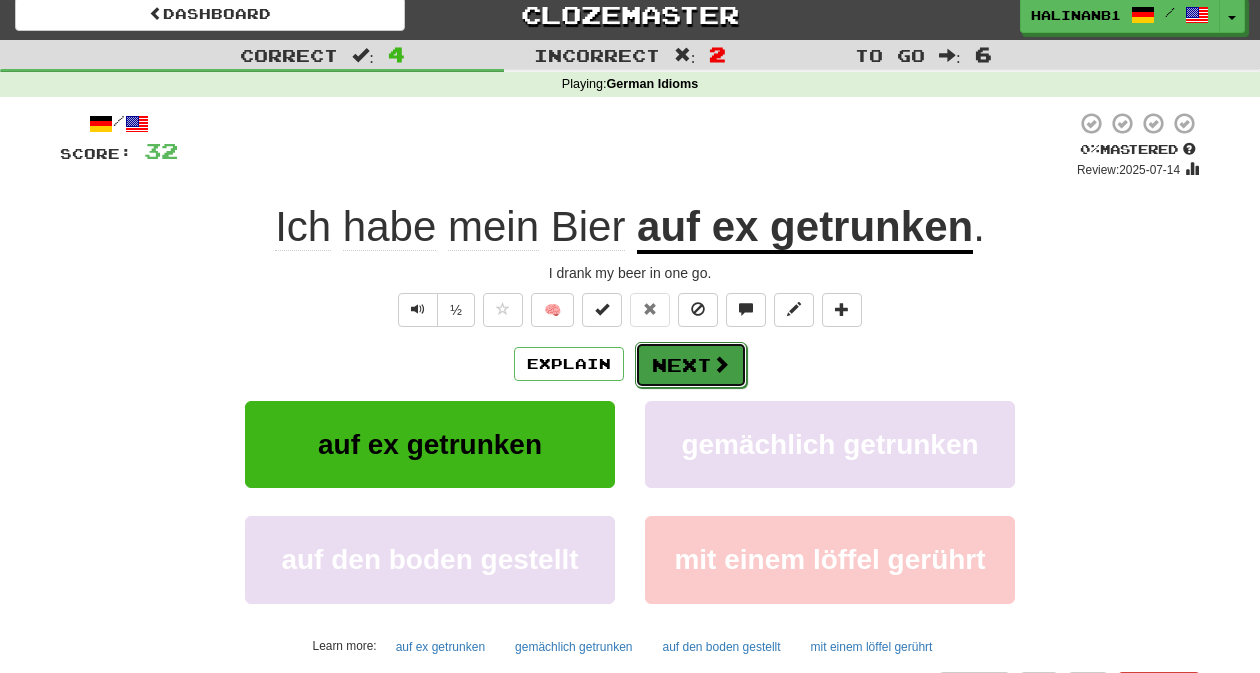 click on "Next" at bounding box center [691, 365] 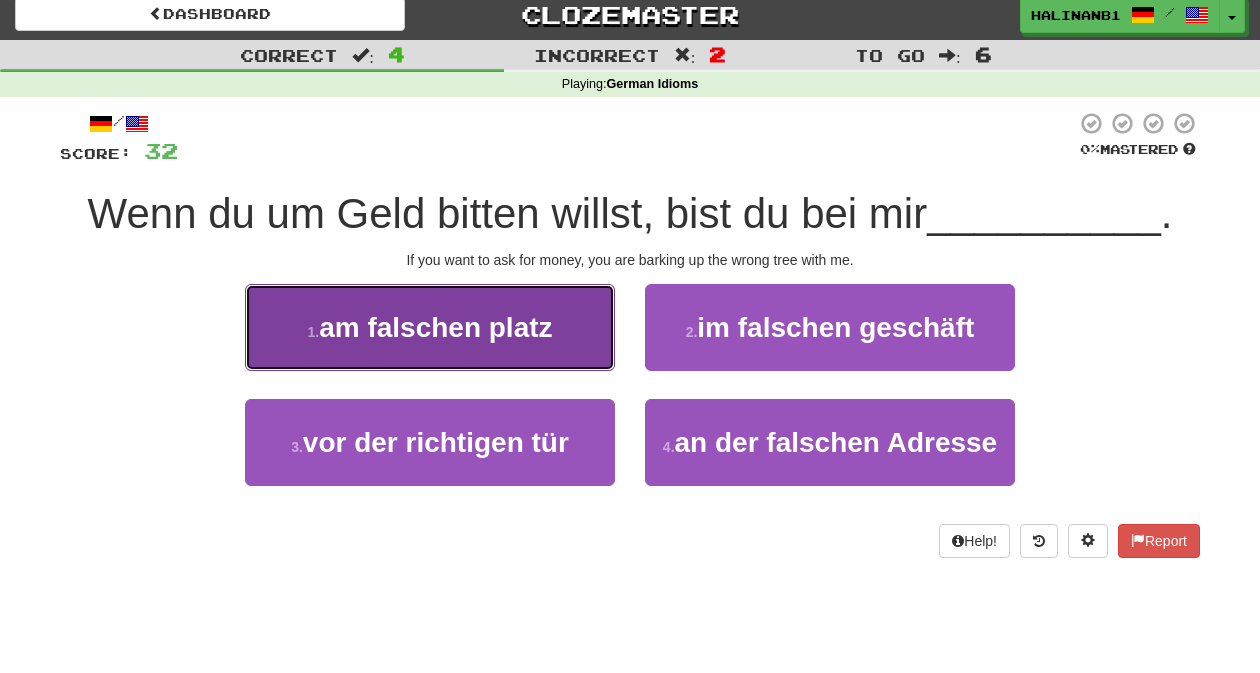 click on "1 .  am falschen platz" at bounding box center (430, 327) 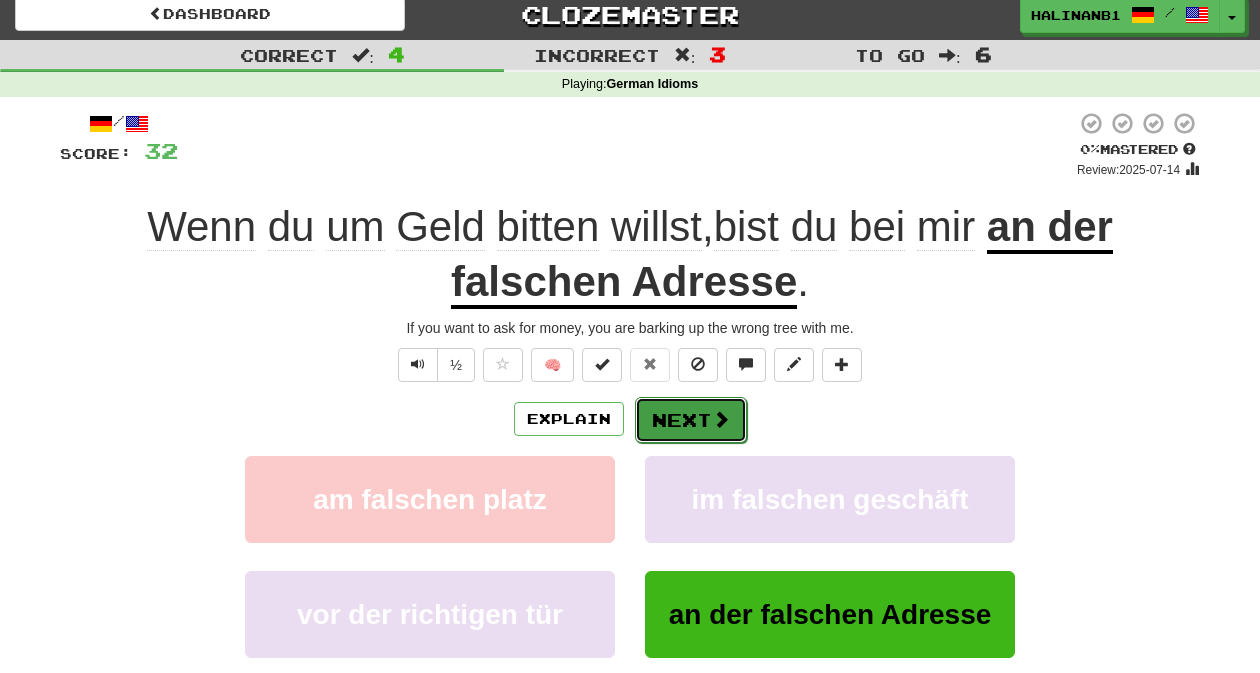 click on "Next" at bounding box center (691, 420) 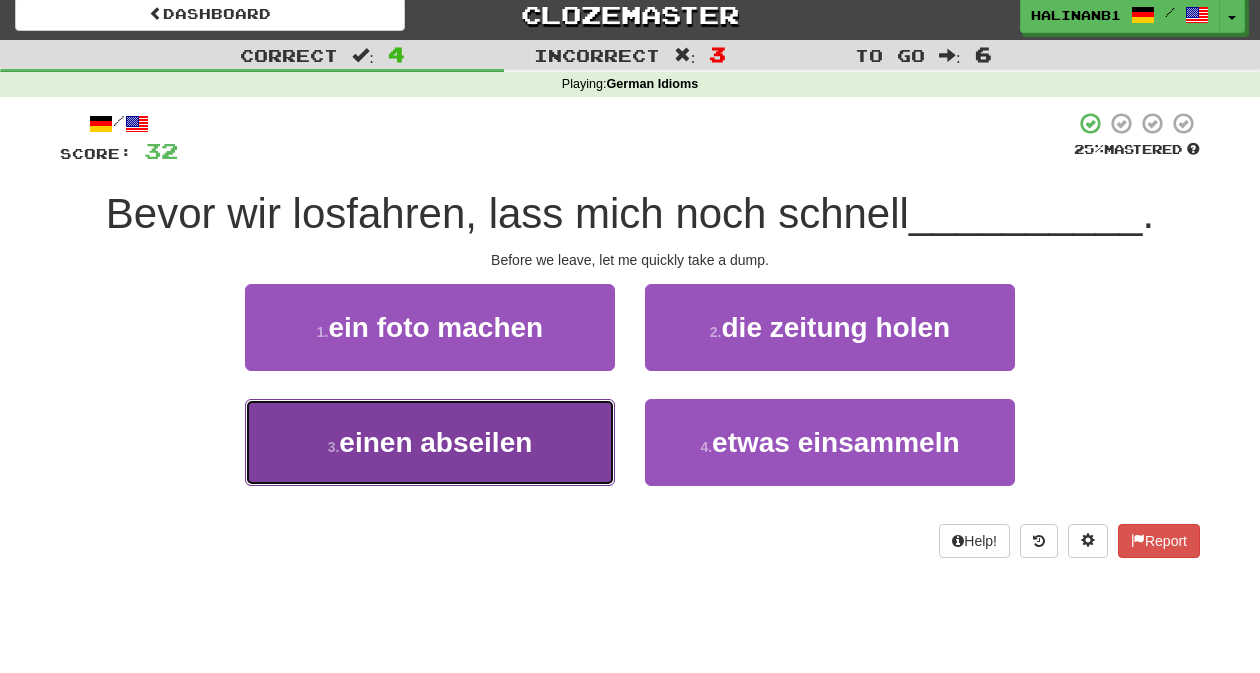 click on "3 .  einen abseilen" at bounding box center [430, 442] 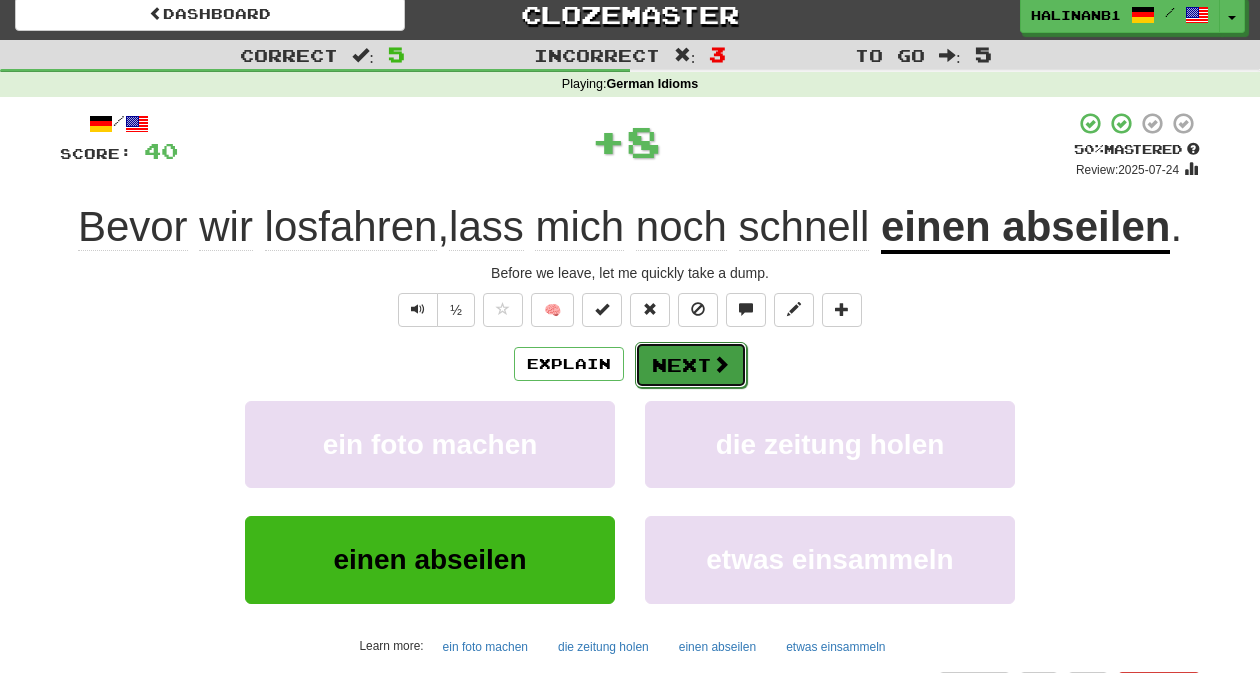 click on "Next" at bounding box center (691, 365) 